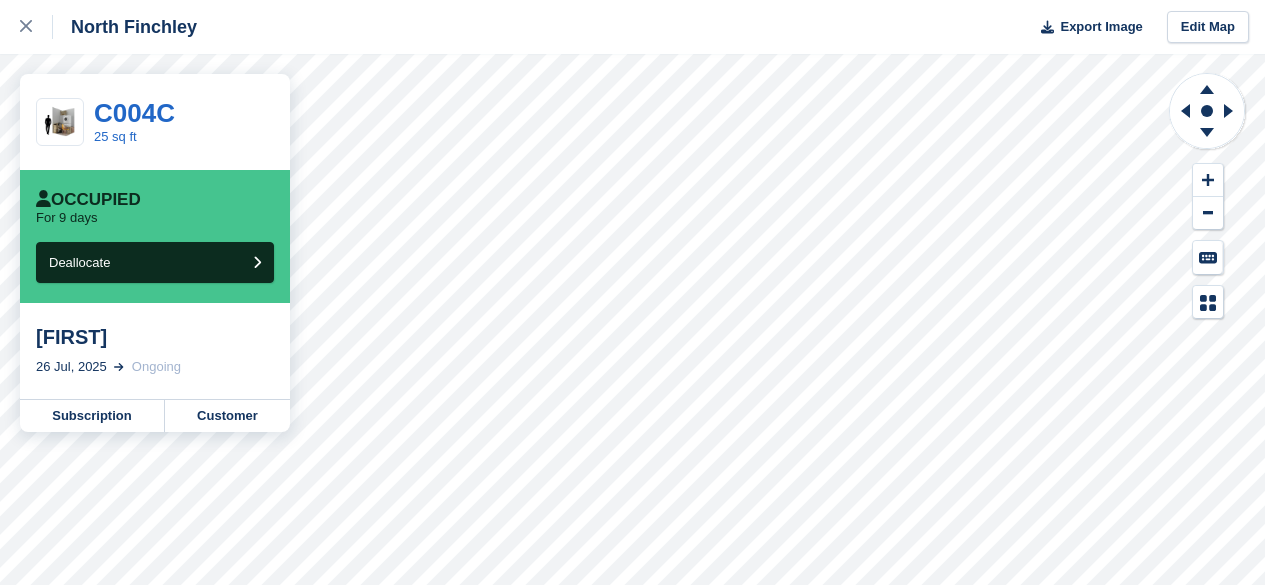 scroll, scrollTop: 0, scrollLeft: 0, axis: both 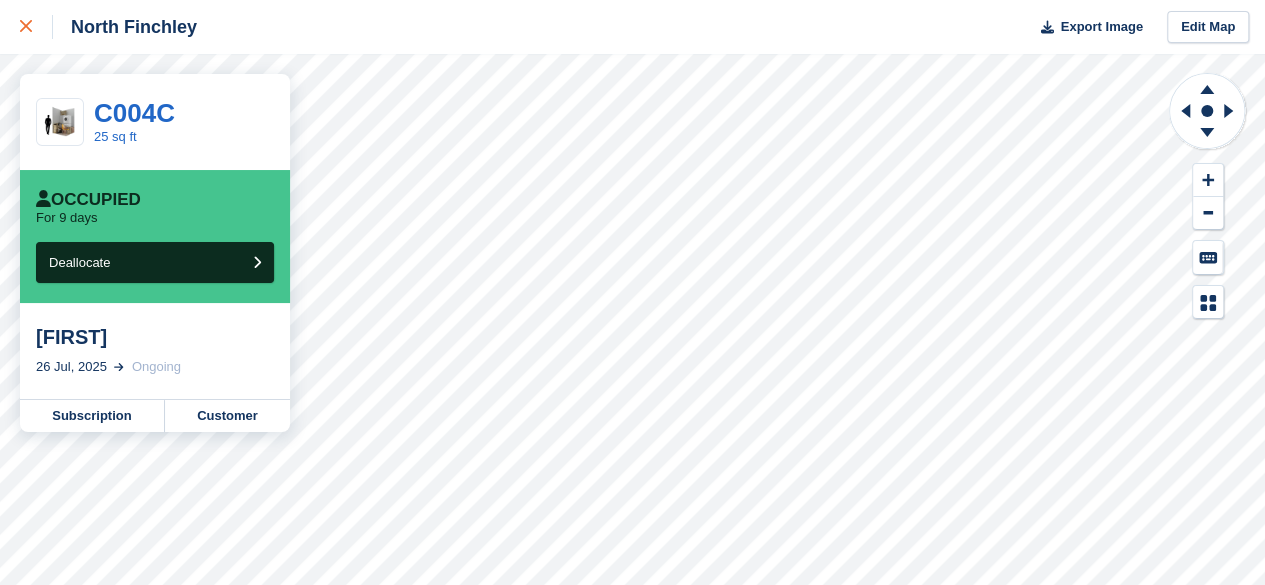 click at bounding box center [36, 27] 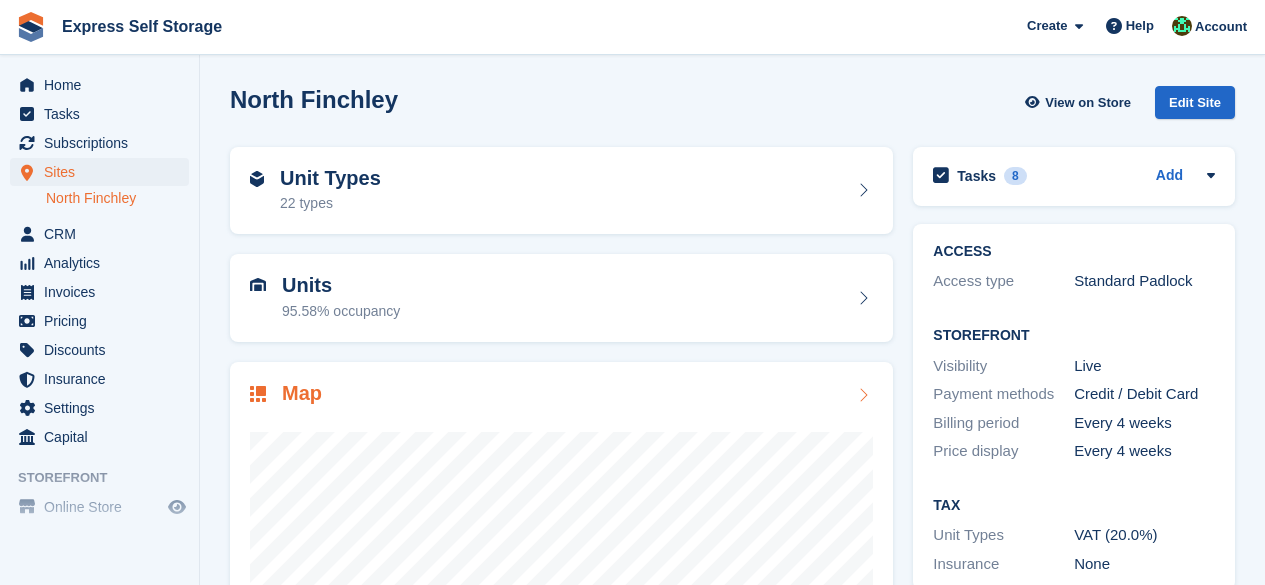 scroll, scrollTop: 0, scrollLeft: 0, axis: both 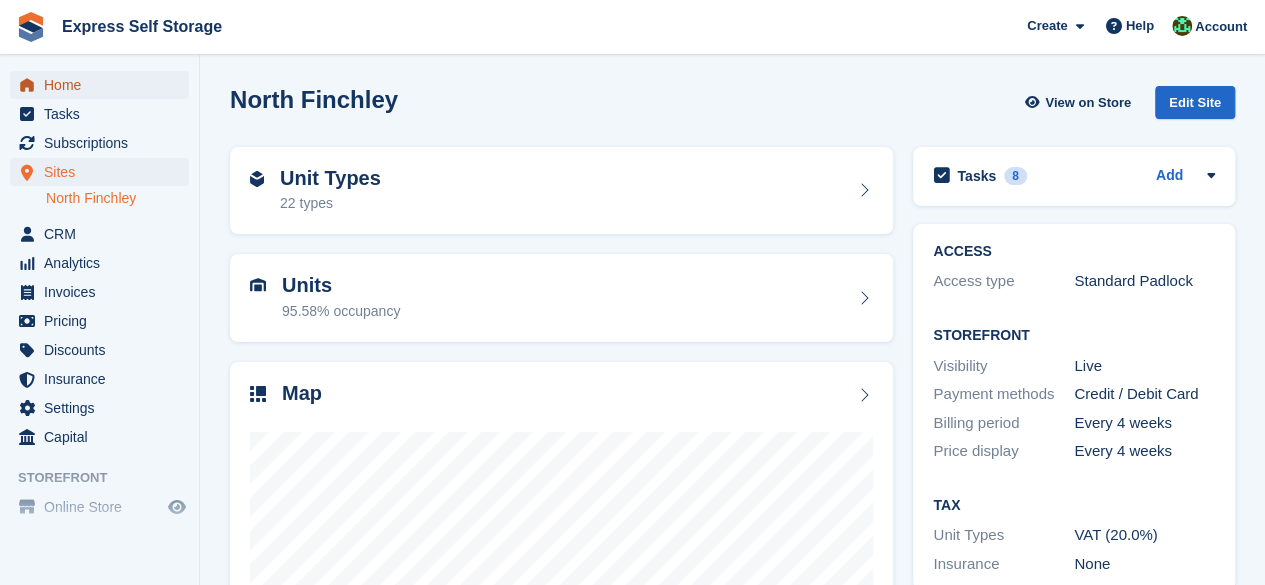 click at bounding box center (27, 85) 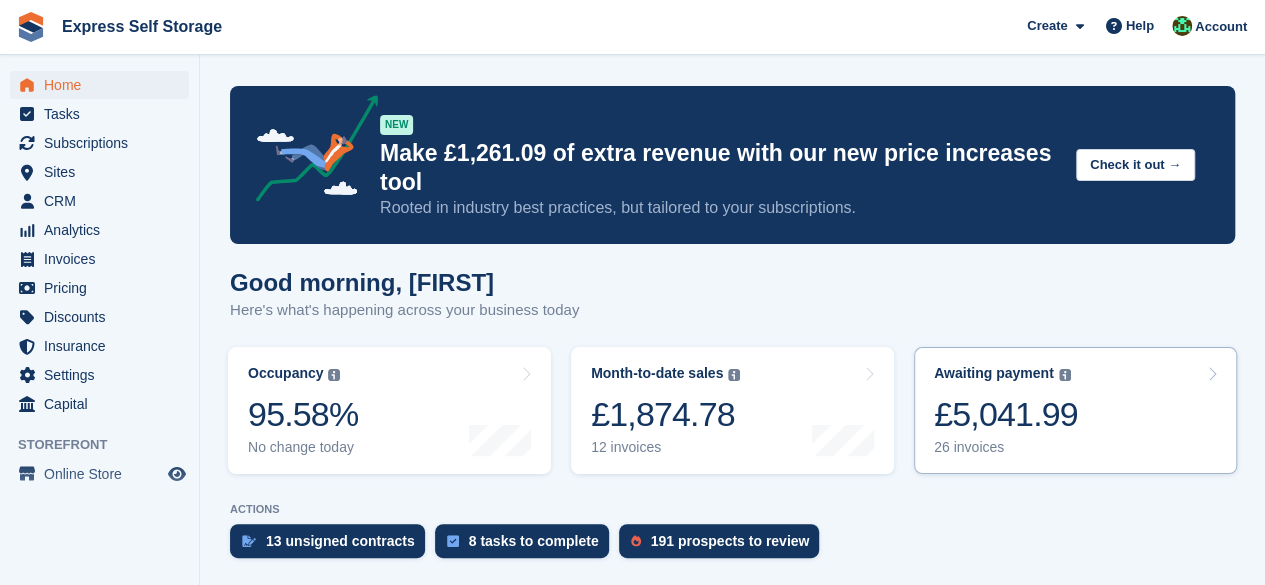 click on "26 invoices" at bounding box center (1006, 447) 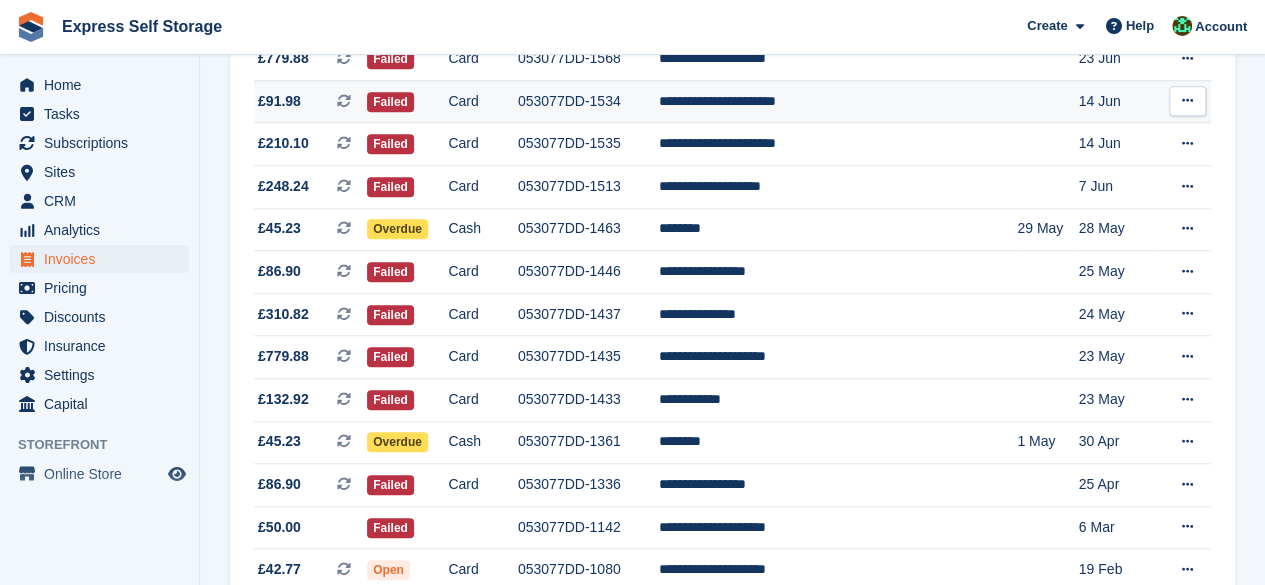 scroll, scrollTop: 965, scrollLeft: 0, axis: vertical 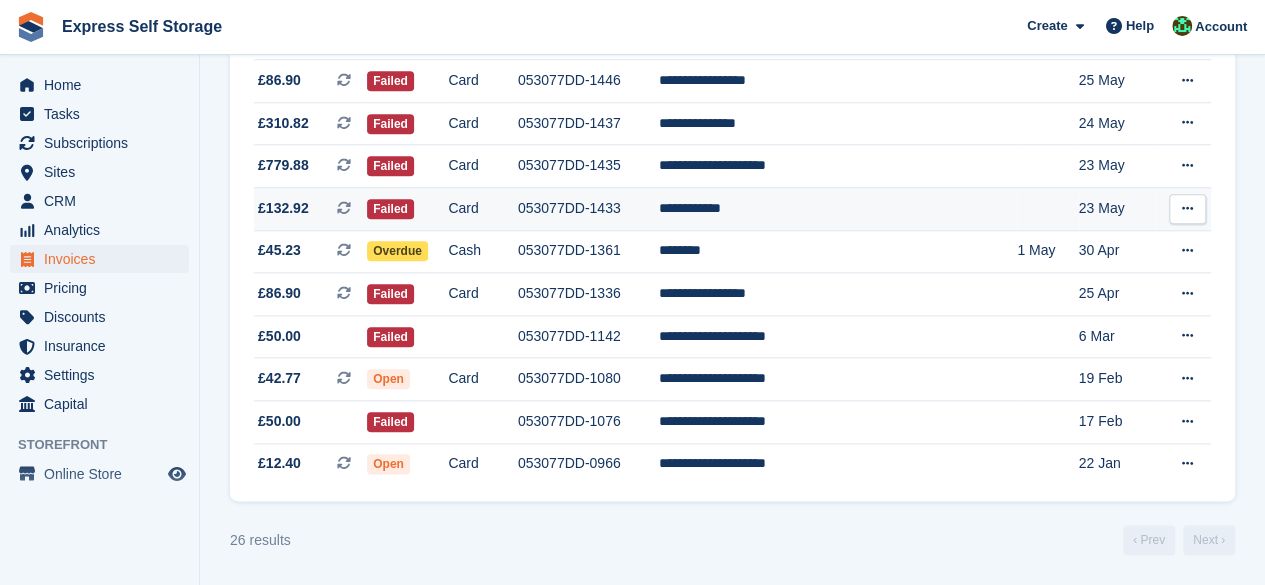 click on "053077DD-1433" at bounding box center (588, 208) 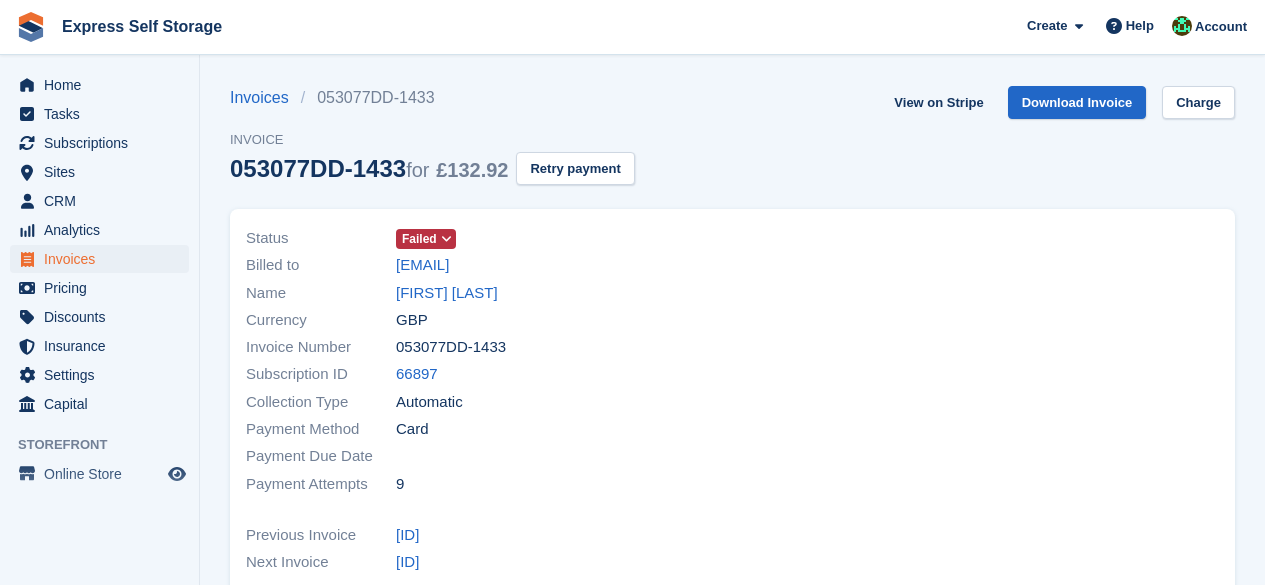 scroll, scrollTop: 0, scrollLeft: 0, axis: both 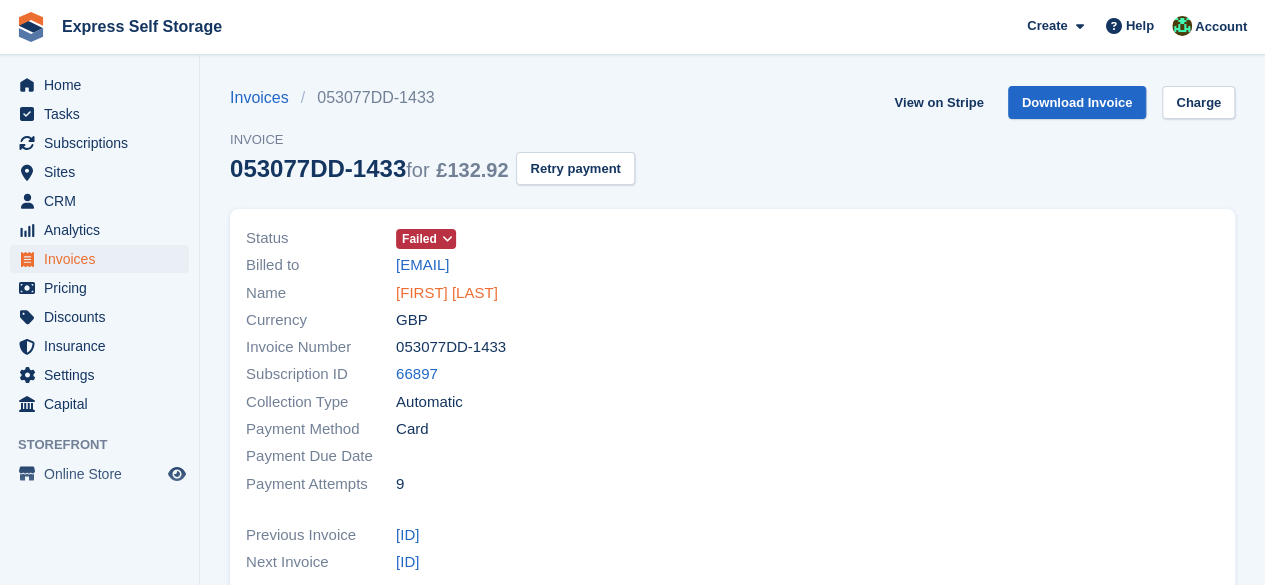 click on "Angel Thomas" at bounding box center (447, 293) 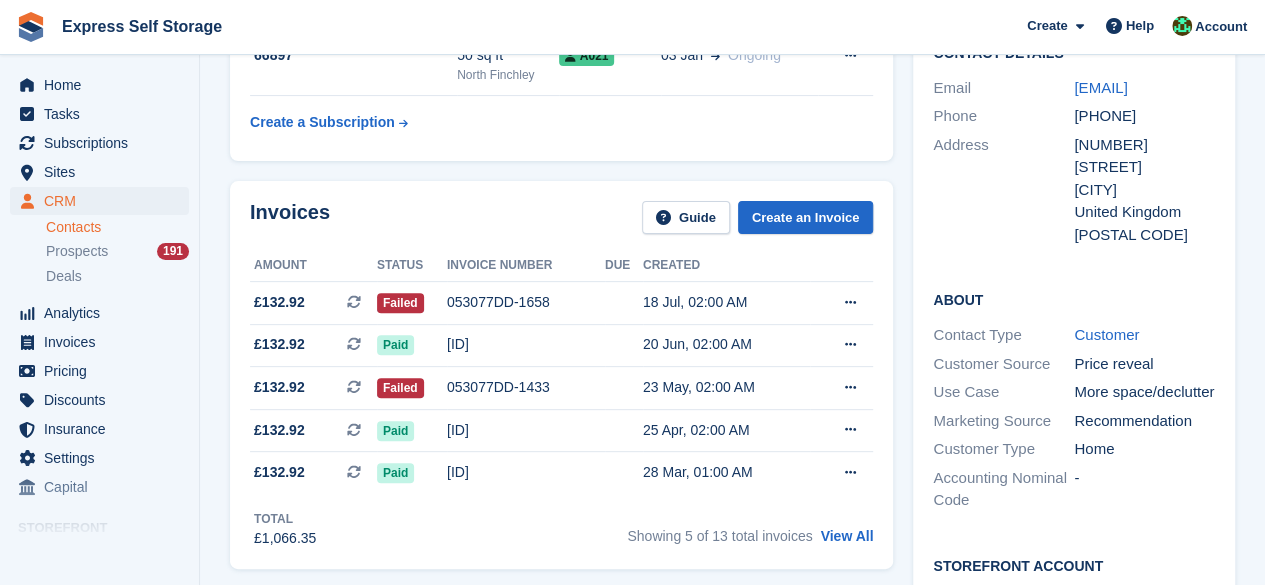 scroll, scrollTop: 200, scrollLeft: 0, axis: vertical 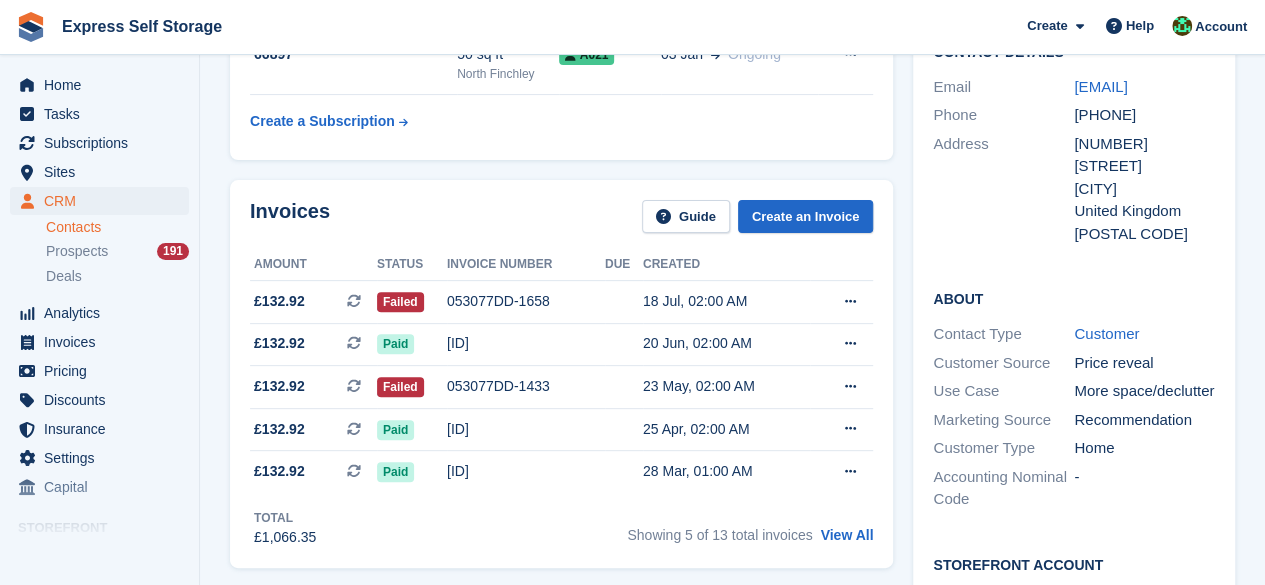 drag, startPoint x: 1116, startPoint y: 111, endPoint x: 1038, endPoint y: 59, distance: 93.74433 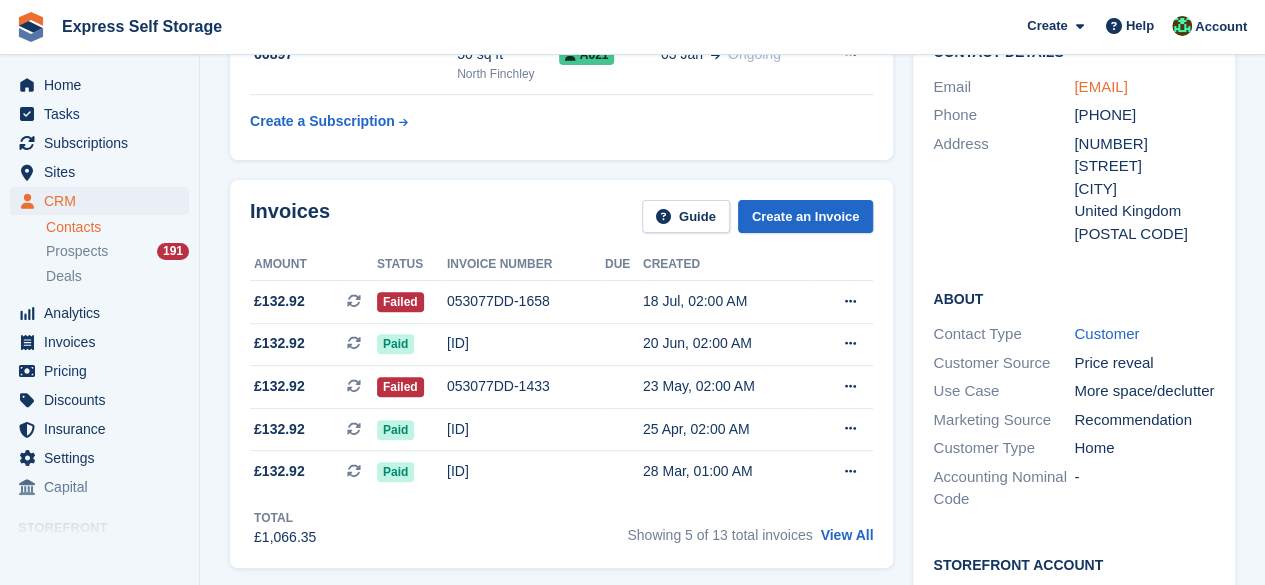 copy on "angel_jen@outlook.com" 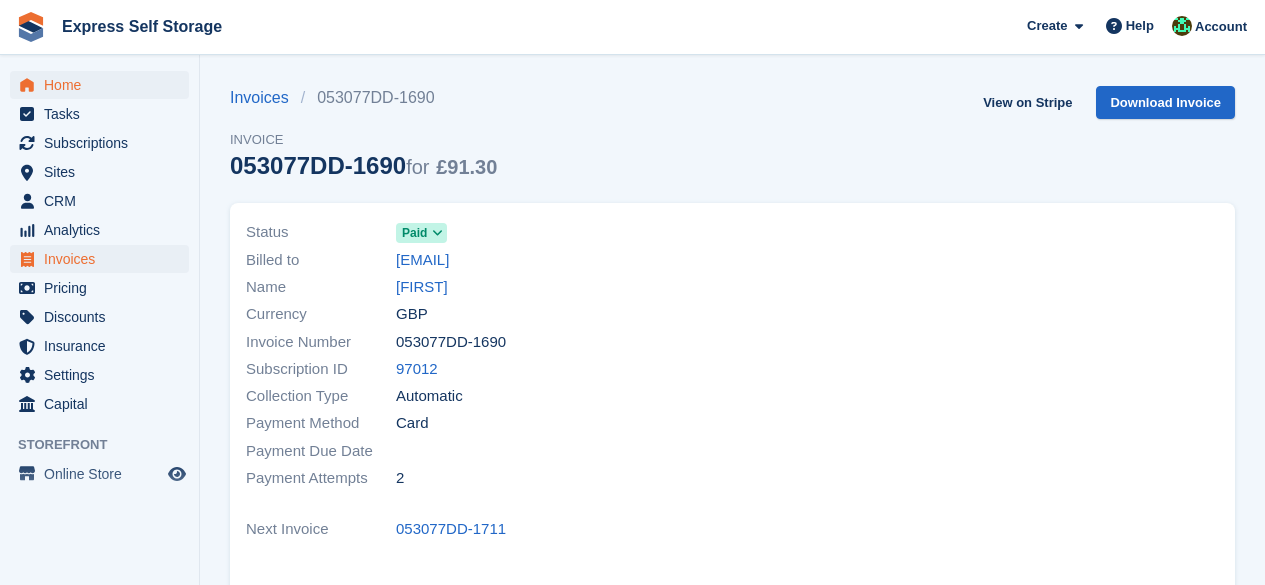 scroll, scrollTop: 0, scrollLeft: 0, axis: both 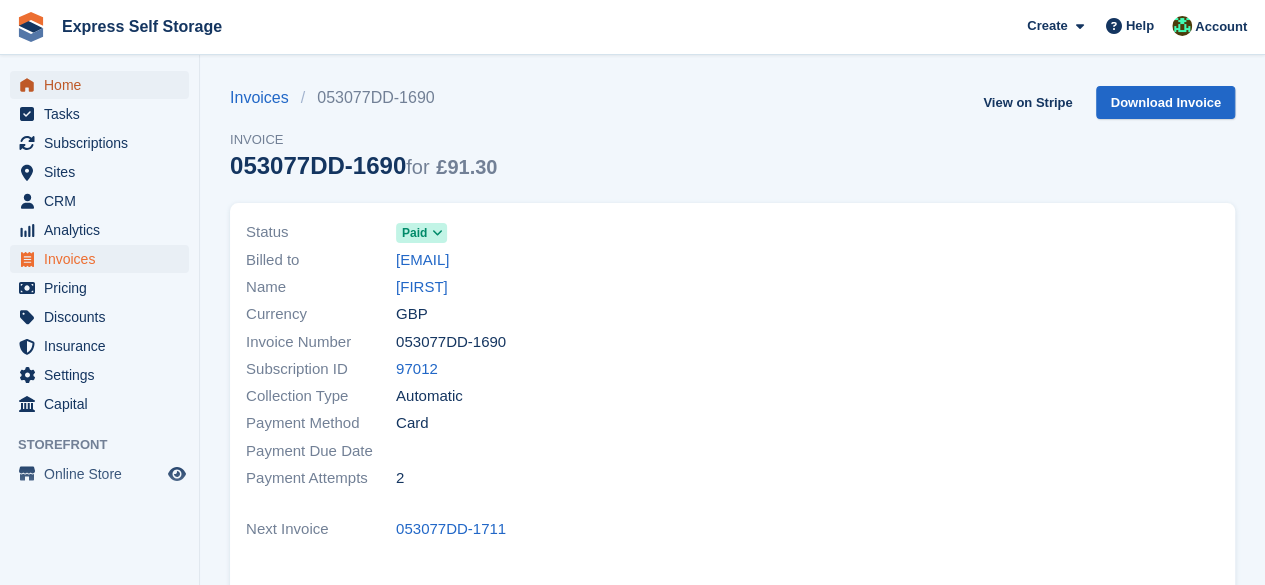 click on "Home" at bounding box center [104, 85] 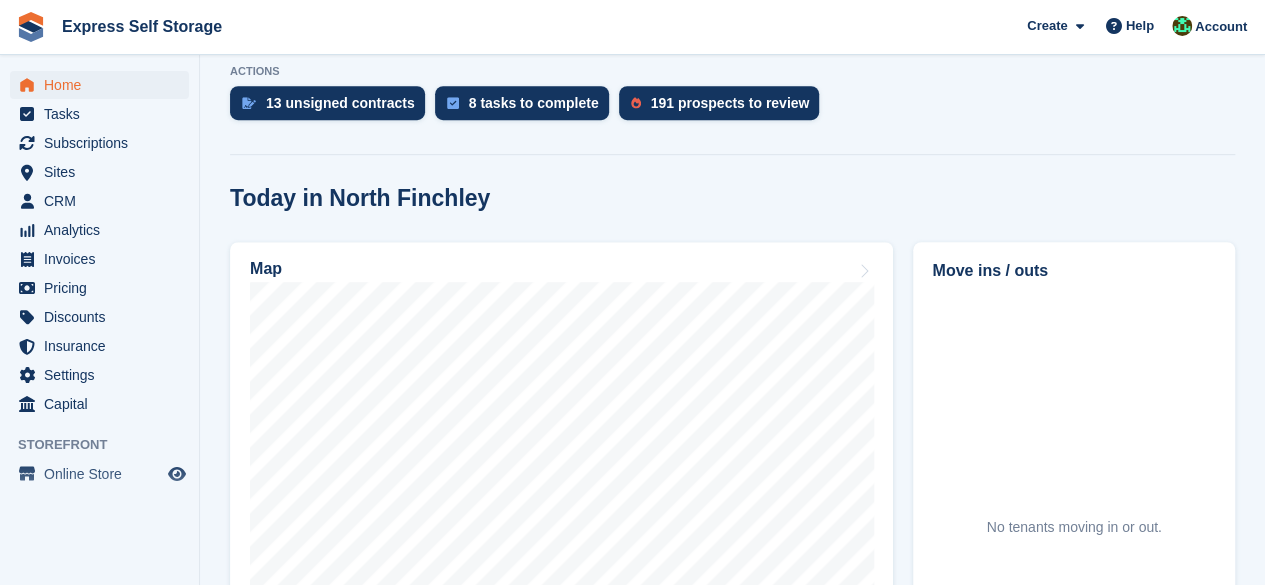 scroll, scrollTop: 600, scrollLeft: 0, axis: vertical 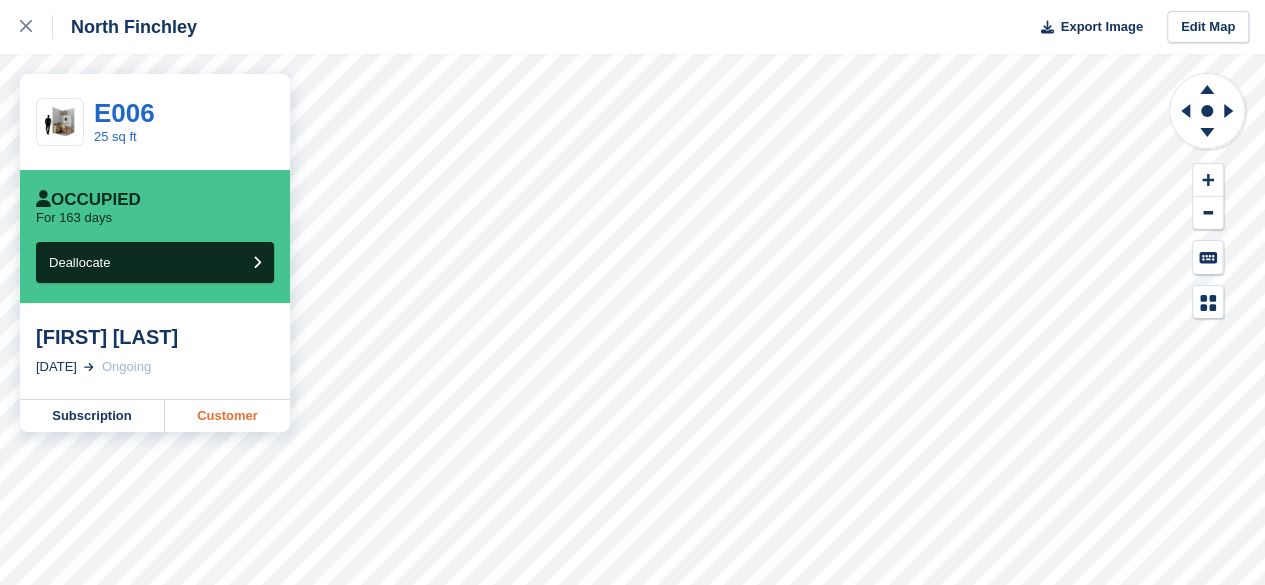 click on "Customer" at bounding box center (227, 416) 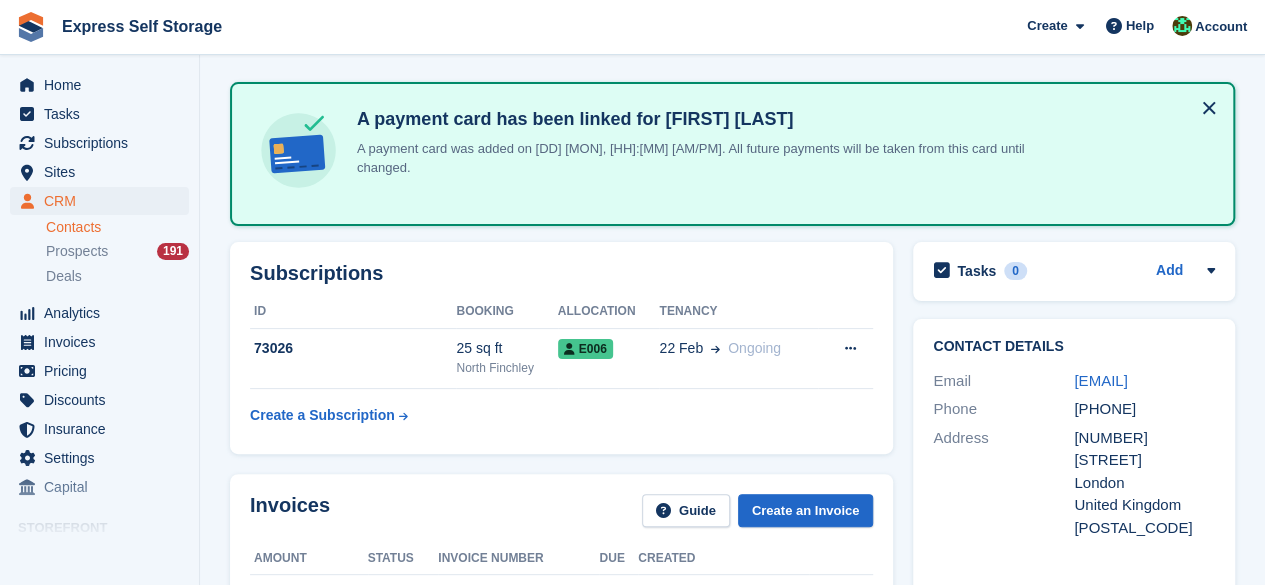 scroll, scrollTop: 0, scrollLeft: 0, axis: both 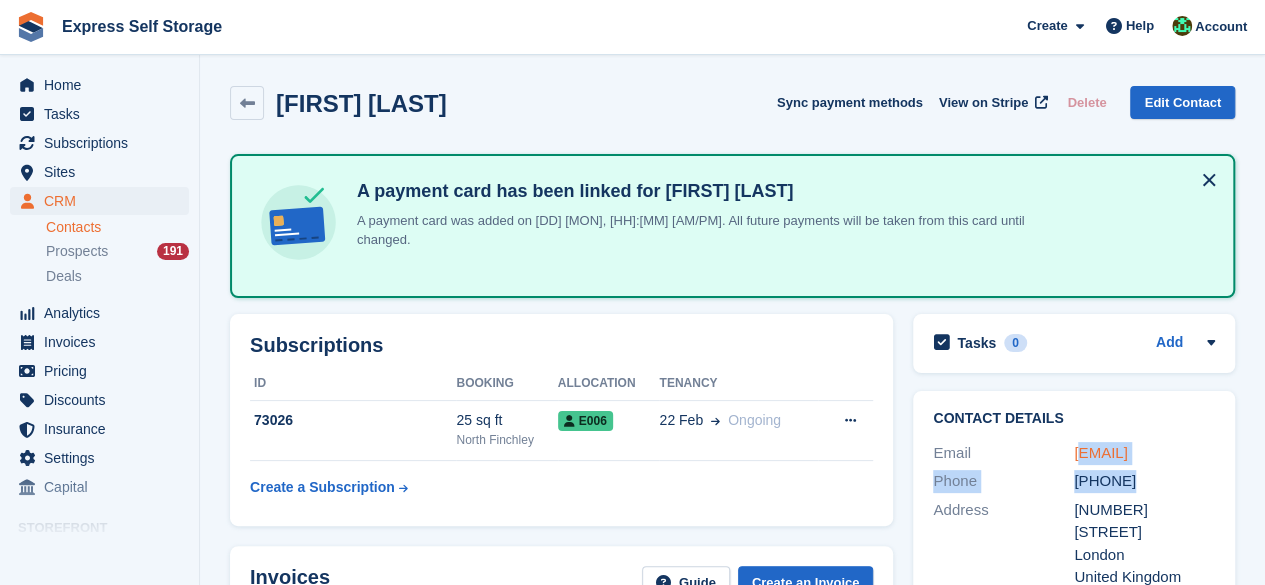 drag, startPoint x: 1130, startPoint y: 487, endPoint x: 1081, endPoint y: 456, distance: 57.982758 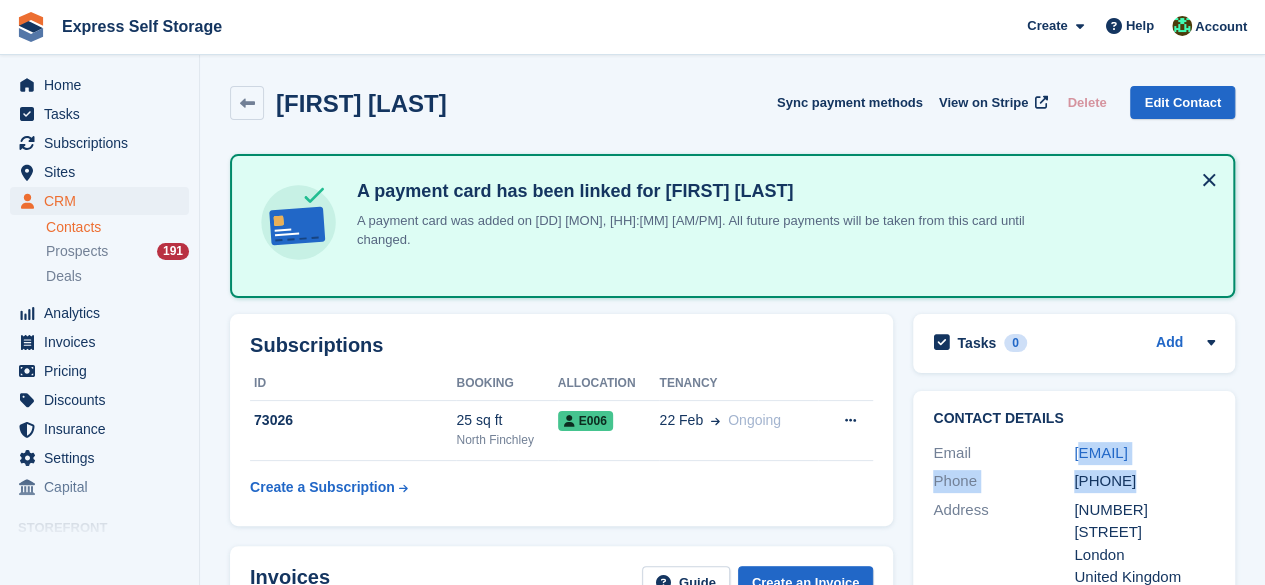 click on "lazaromwr@gmail.com" at bounding box center (1144, 453) 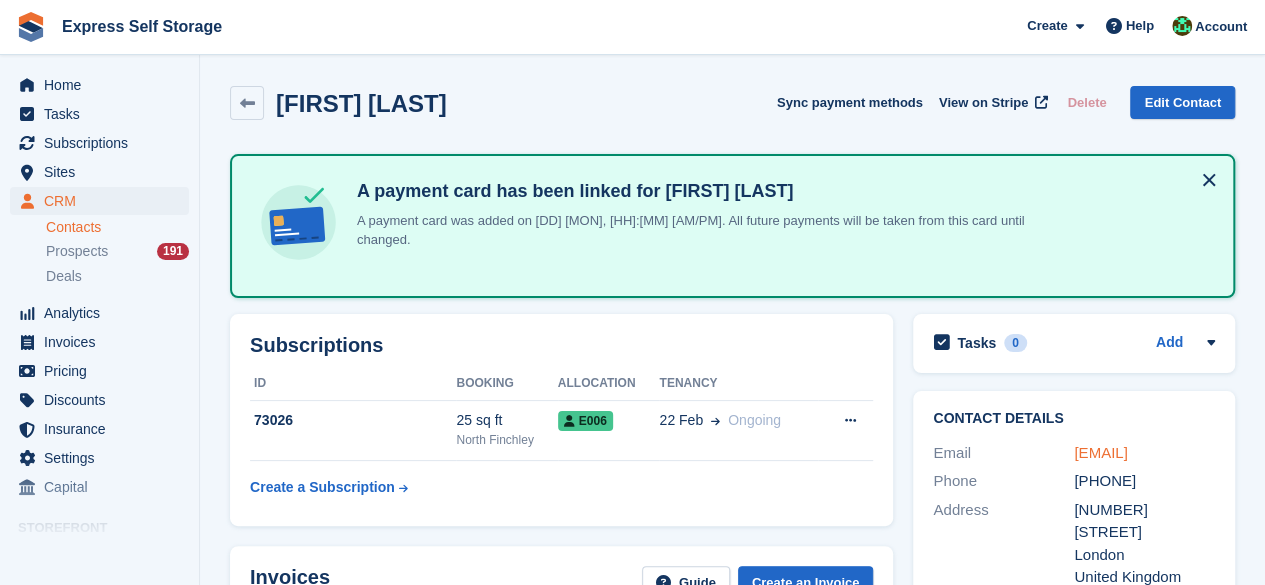 drag, startPoint x: 1119, startPoint y: 472, endPoint x: 1073, endPoint y: 453, distance: 49.76947 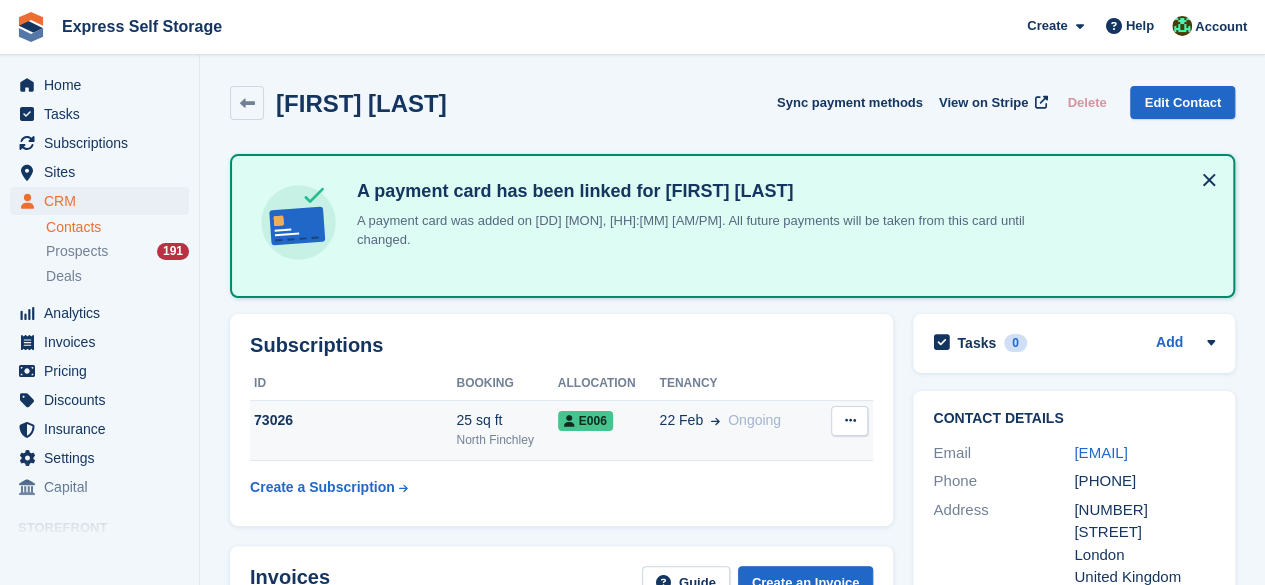 click on "73026" at bounding box center [353, 420] 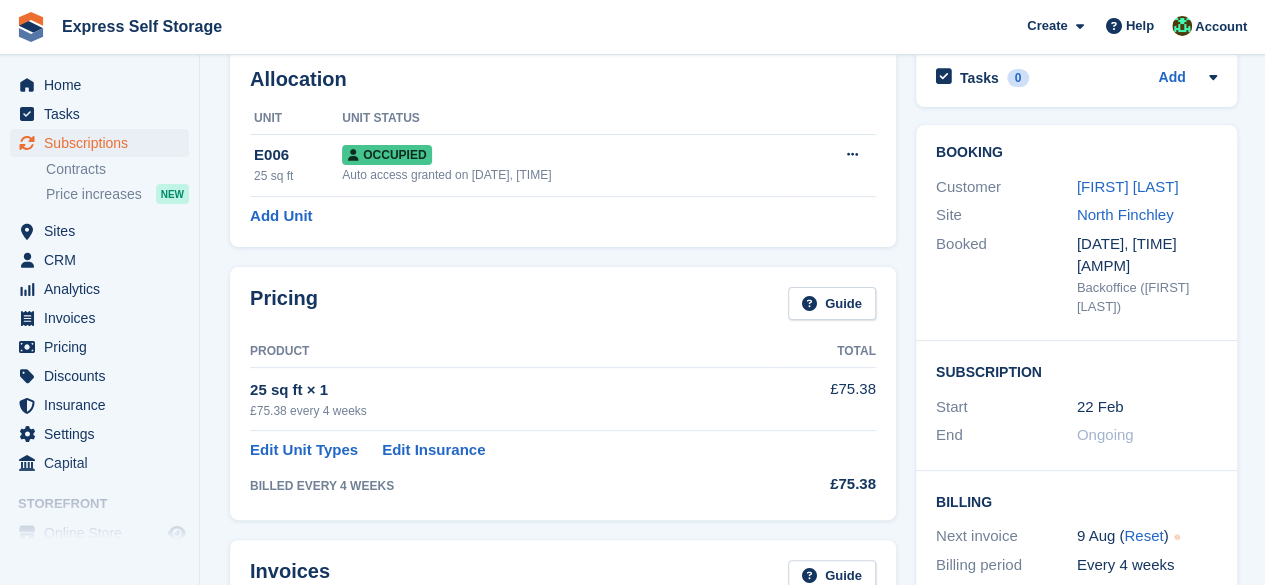 scroll, scrollTop: 0, scrollLeft: 0, axis: both 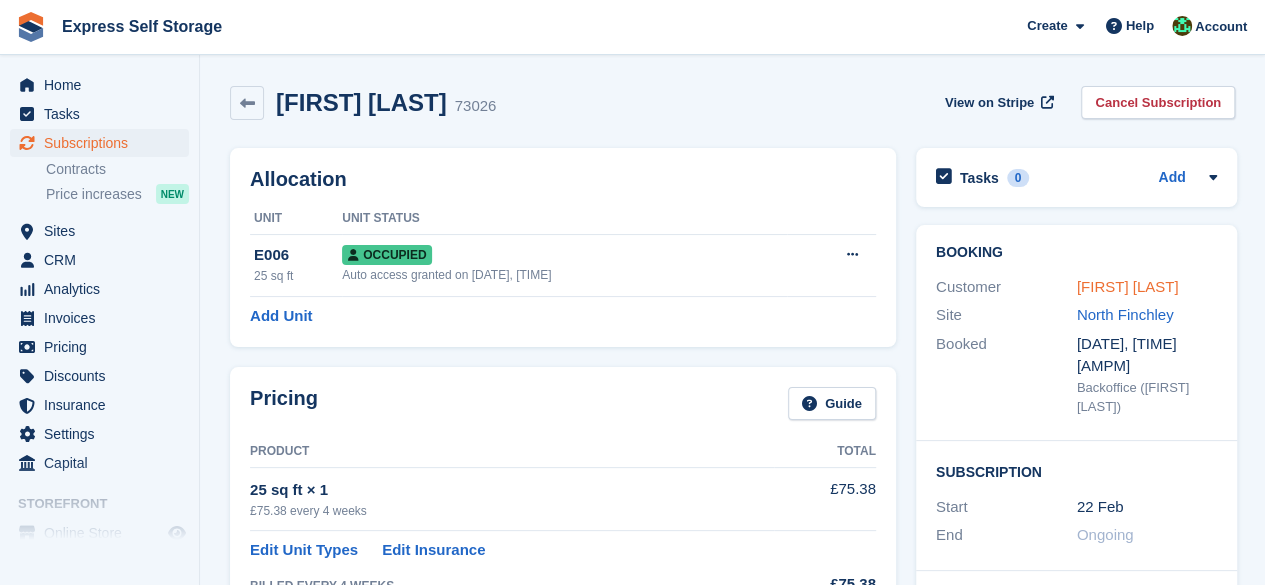 click on "[FIRST] [LAST]" at bounding box center [1128, 286] 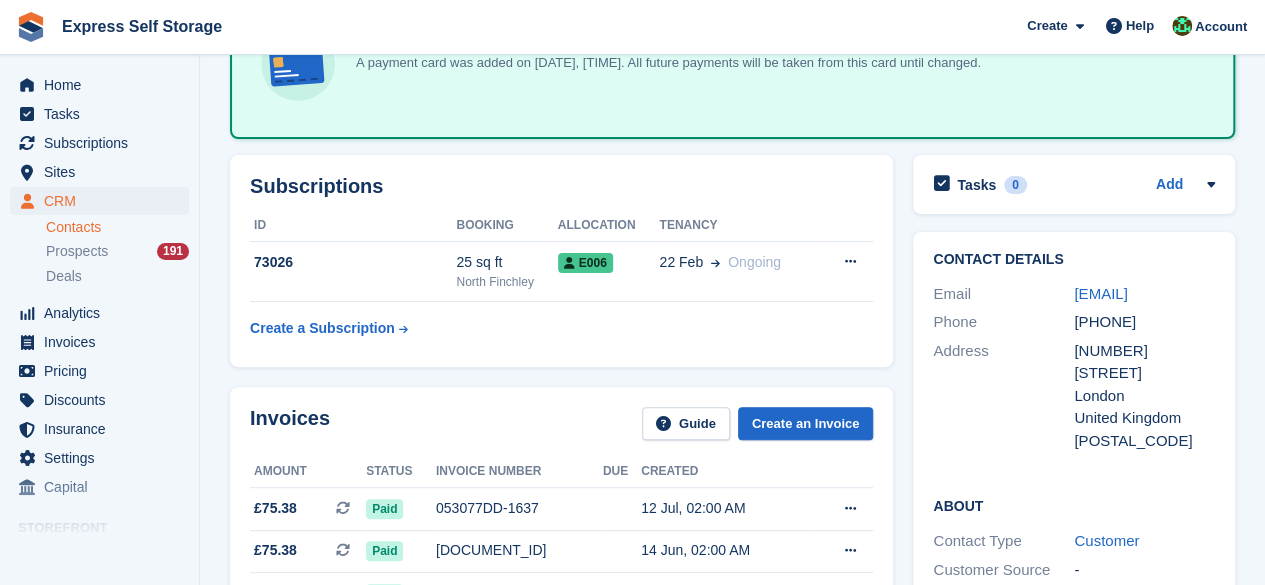 scroll, scrollTop: 200, scrollLeft: 0, axis: vertical 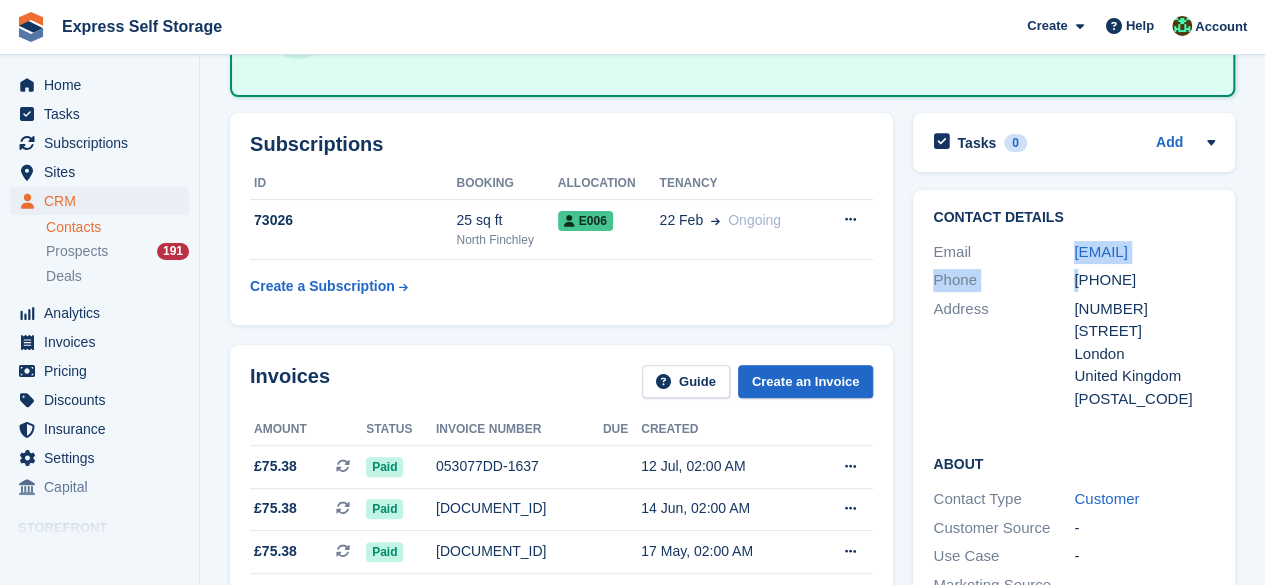 drag, startPoint x: 1088, startPoint y: 292, endPoint x: 1062, endPoint y: 231, distance: 66.309875 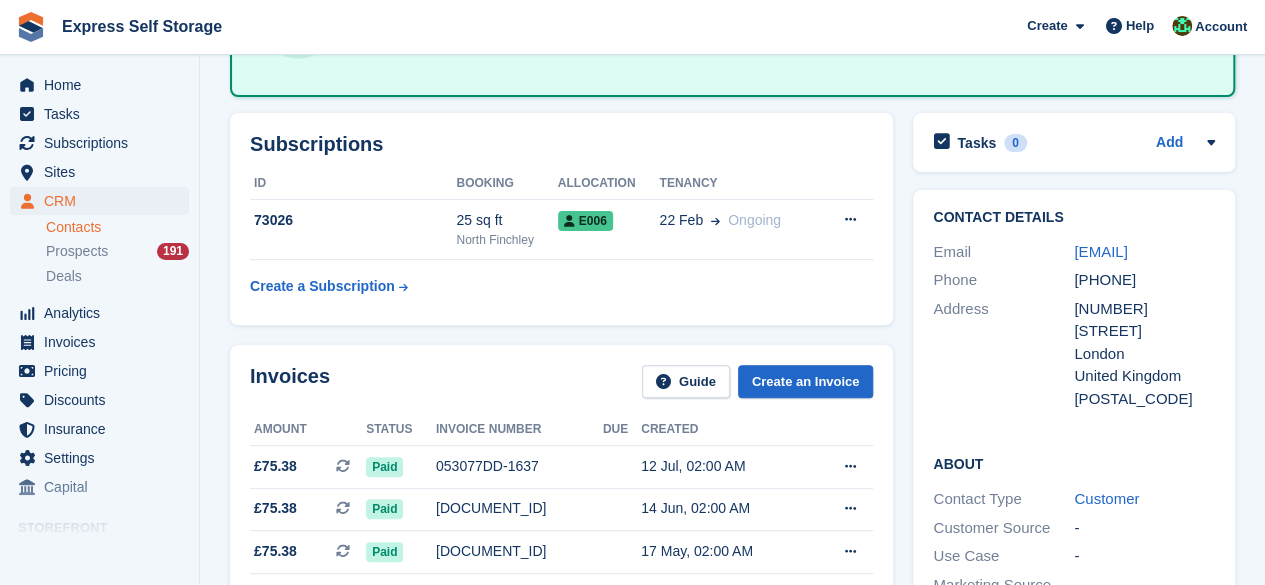 drag, startPoint x: 1112, startPoint y: 281, endPoint x: 1064, endPoint y: 253, distance: 55.569775 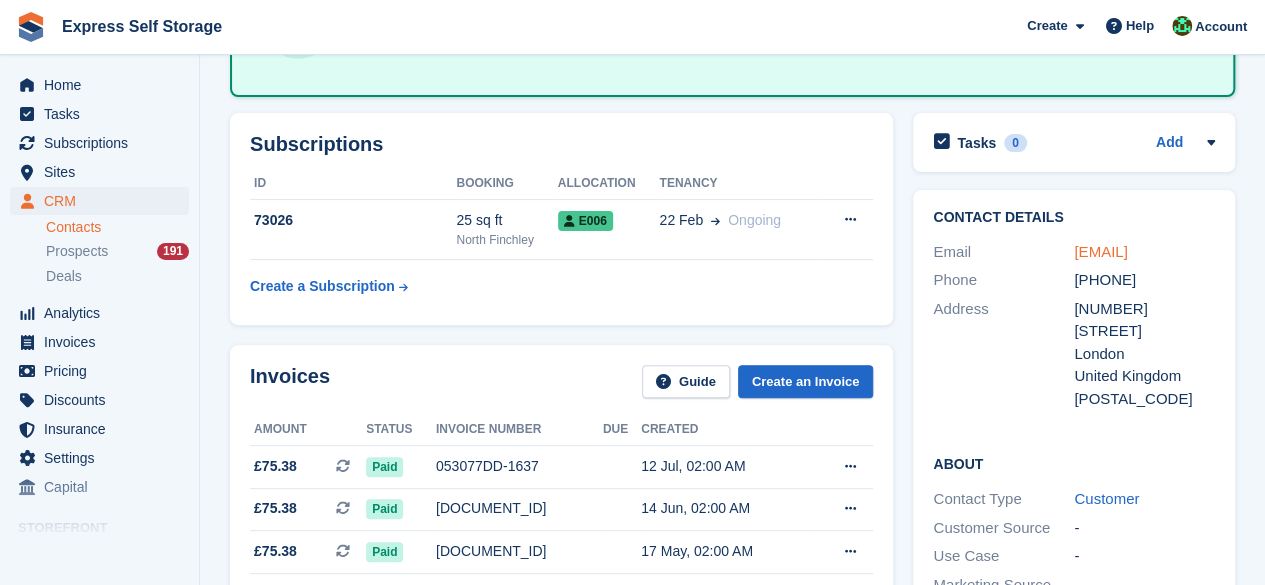 copy on "lazaromwr@gmail.com" 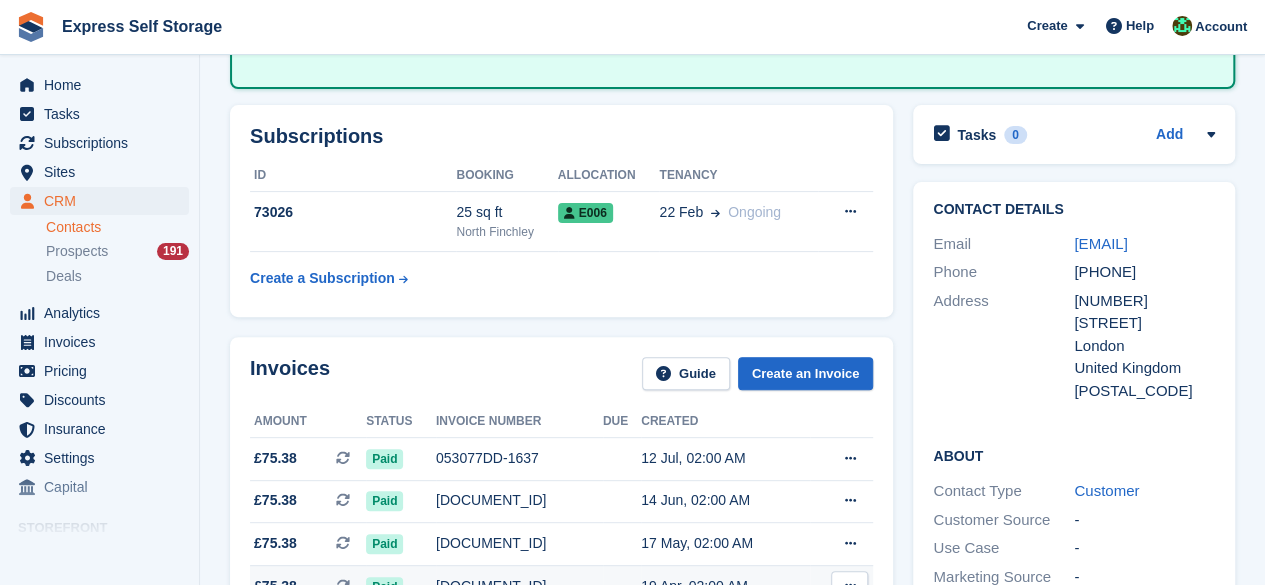 scroll, scrollTop: 100, scrollLeft: 0, axis: vertical 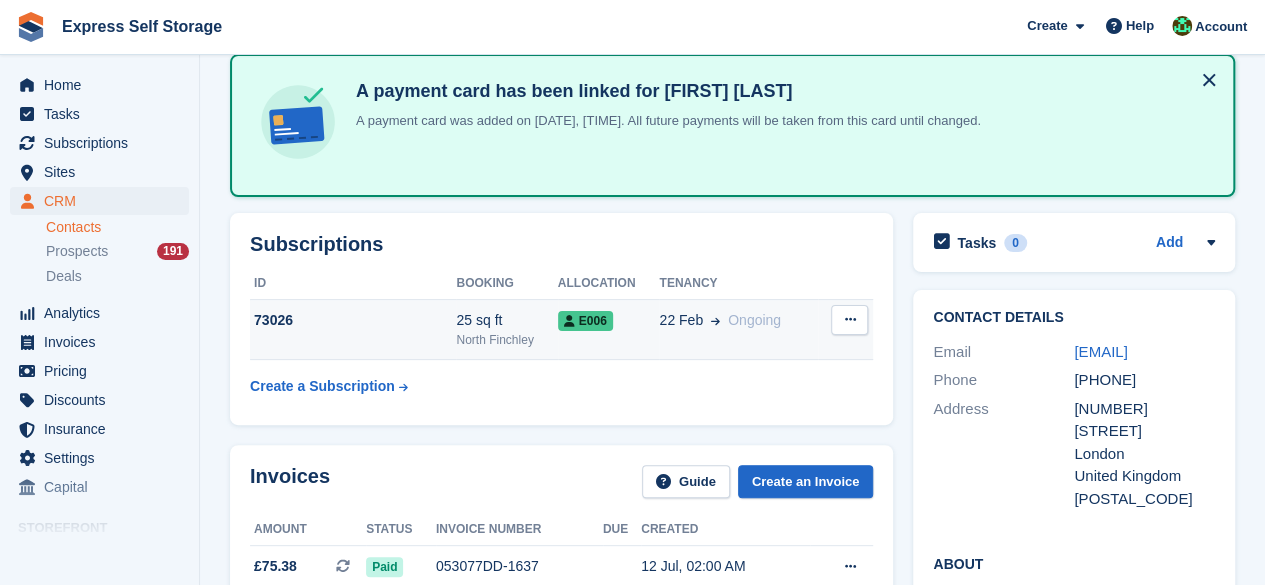 click on "25 sq ft" at bounding box center (506, 320) 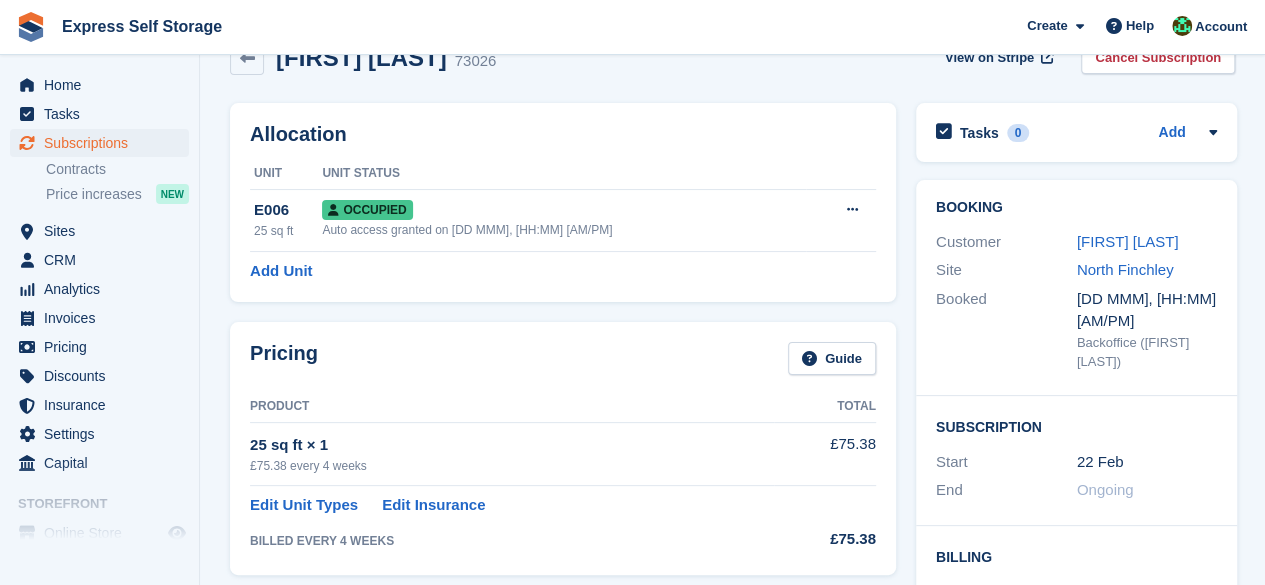 scroll, scrollTop: 0, scrollLeft: 0, axis: both 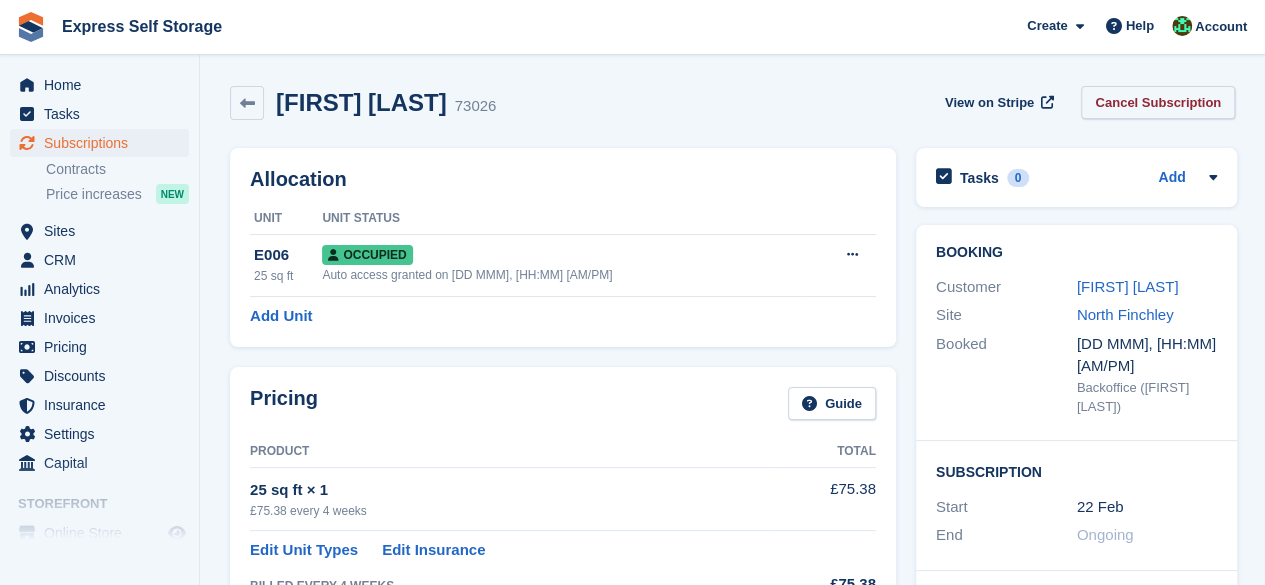 click on "Cancel Subscription" at bounding box center (1158, 102) 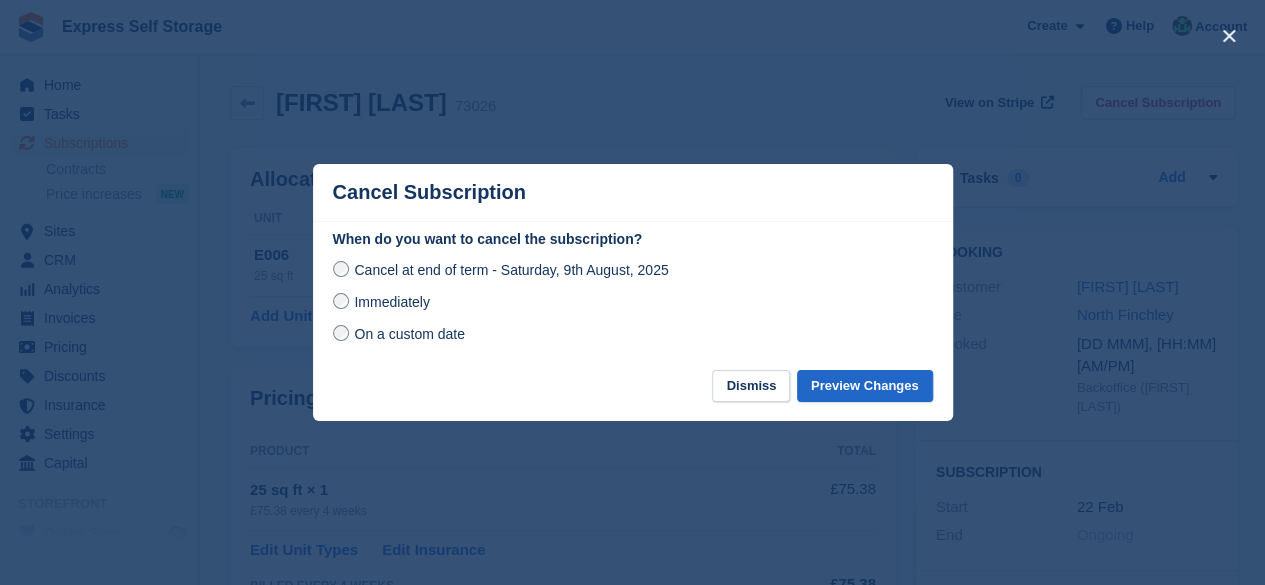 click on "Immediately" at bounding box center [391, 302] 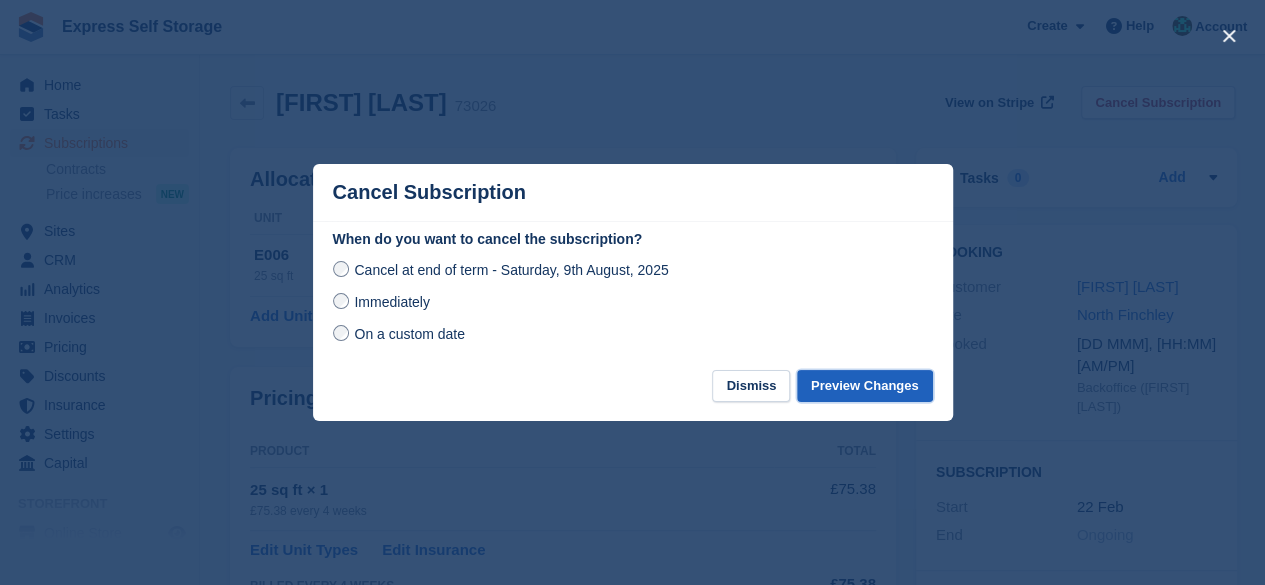 click on "Preview Changes" at bounding box center (865, 386) 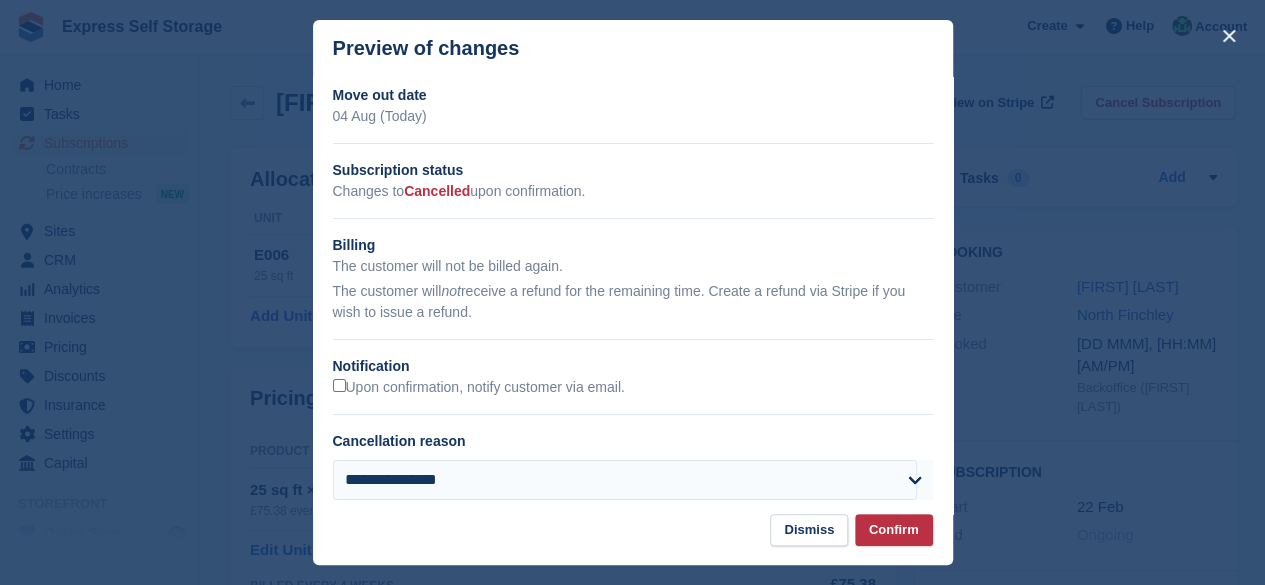 scroll, scrollTop: 22, scrollLeft: 0, axis: vertical 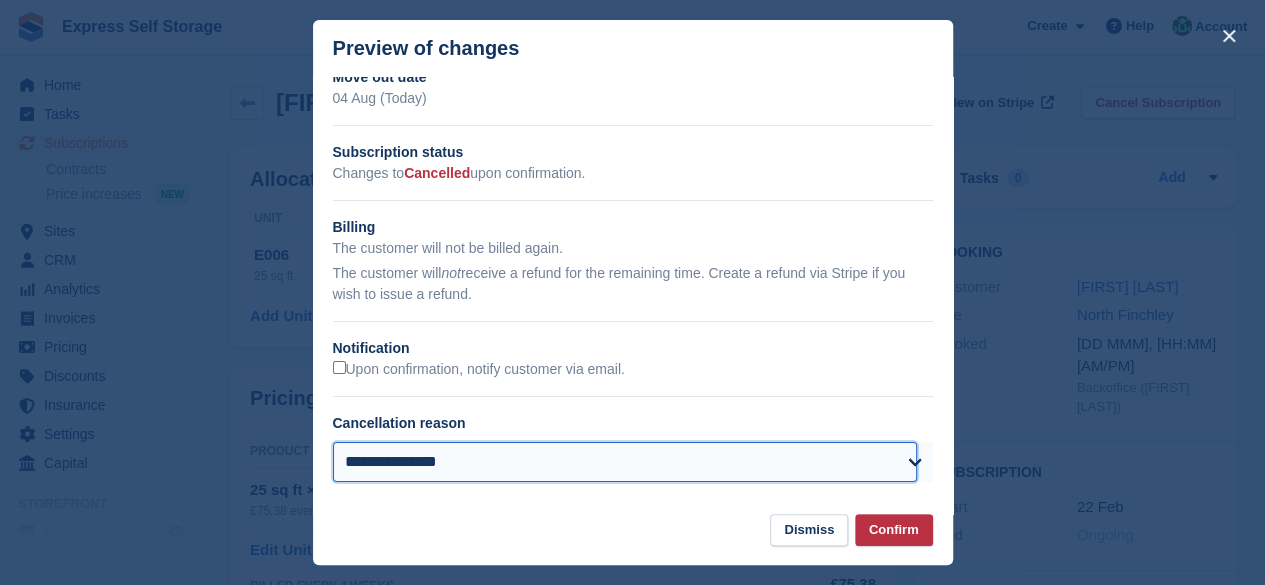 click on "**********" at bounding box center (625, 462) 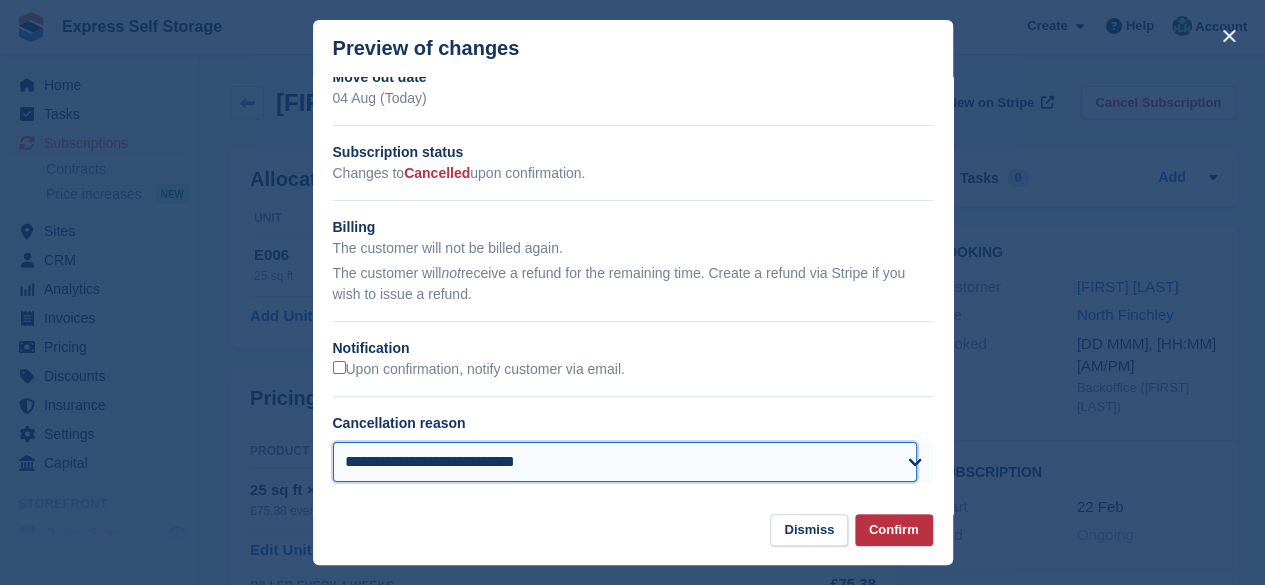 click on "**********" at bounding box center [625, 462] 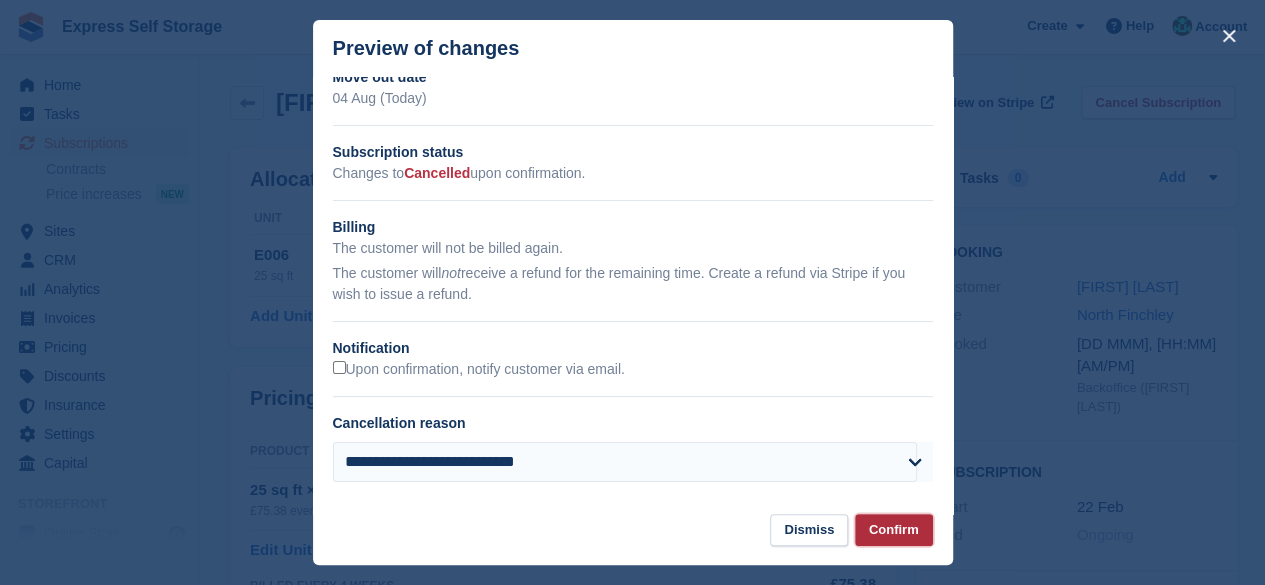 click on "Confirm" at bounding box center (894, 530) 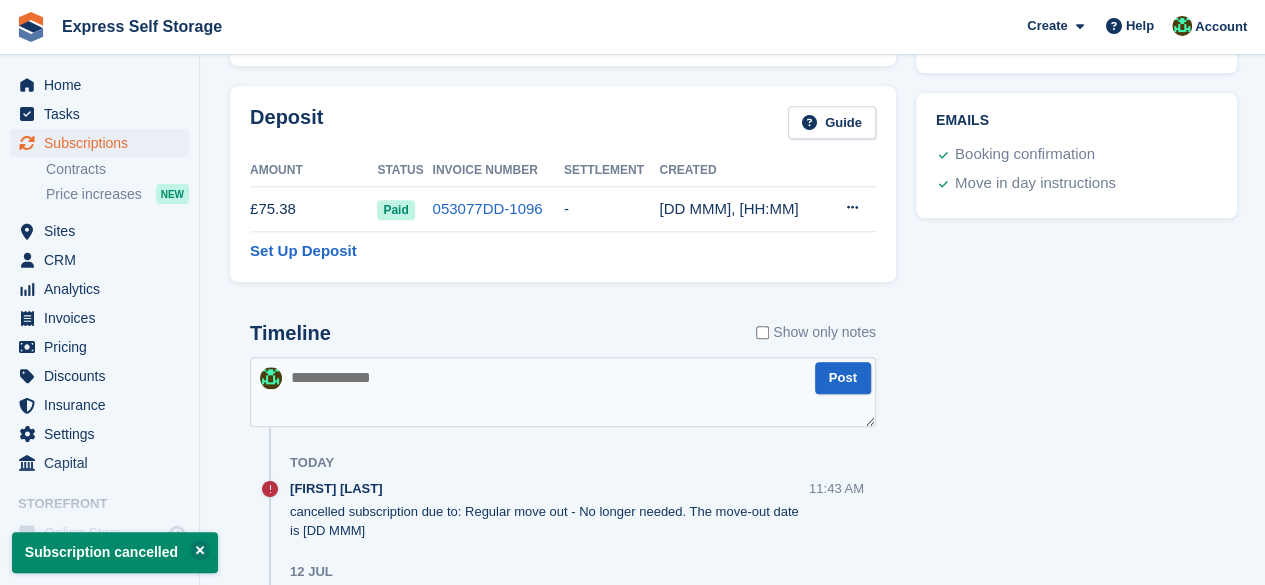 scroll, scrollTop: 1000, scrollLeft: 0, axis: vertical 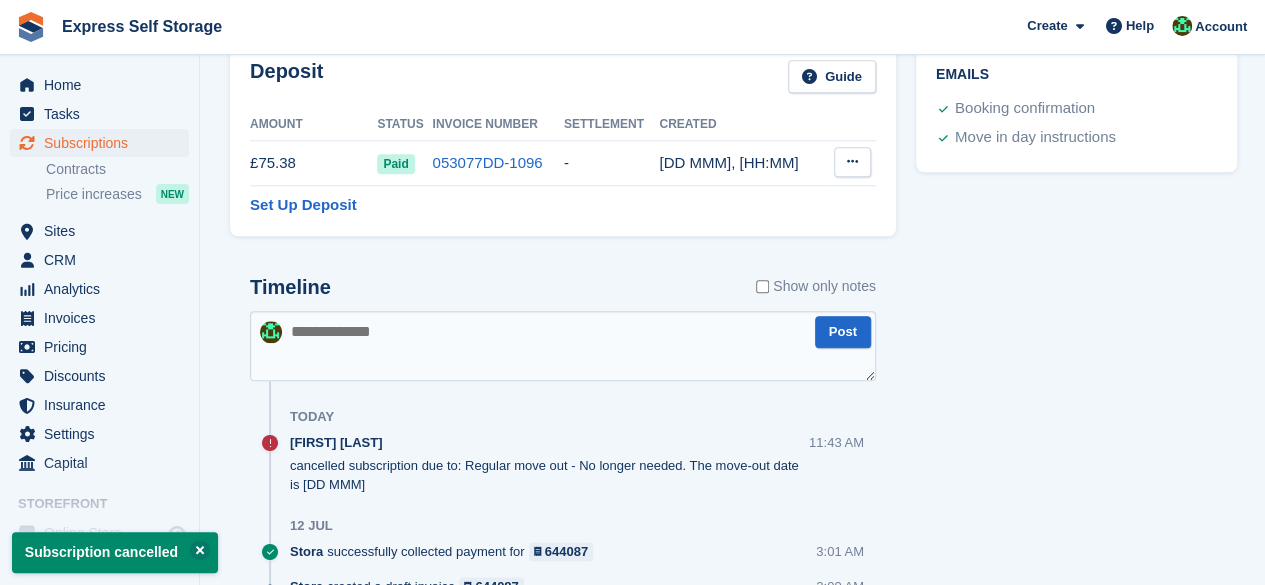 click at bounding box center [852, 161] 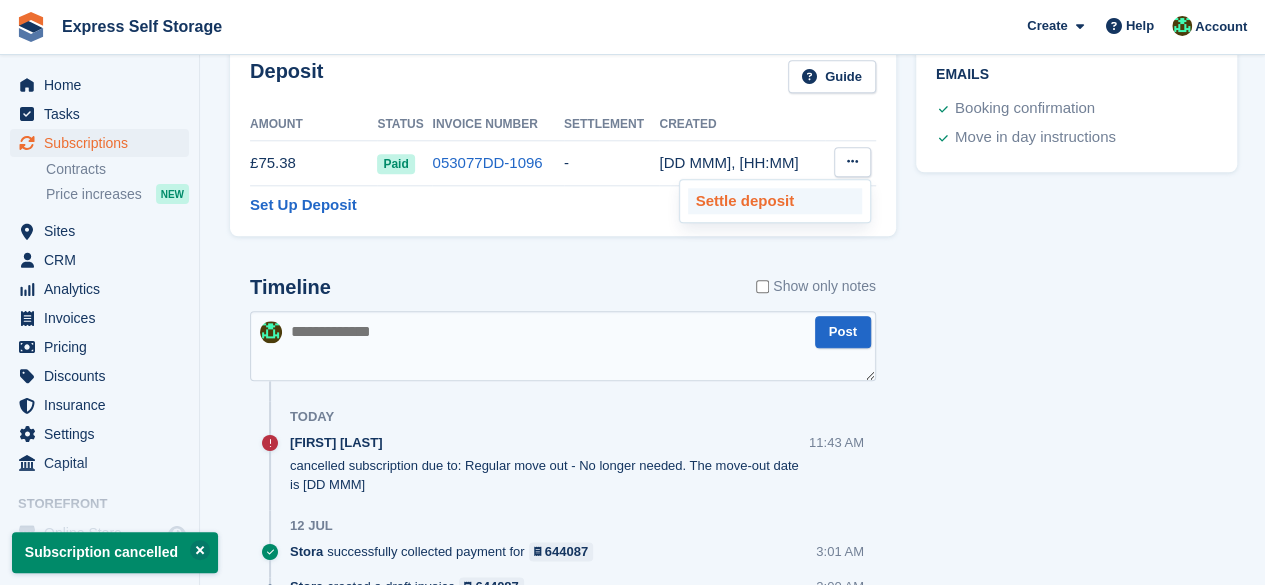 click on "Settle deposit" at bounding box center [775, 201] 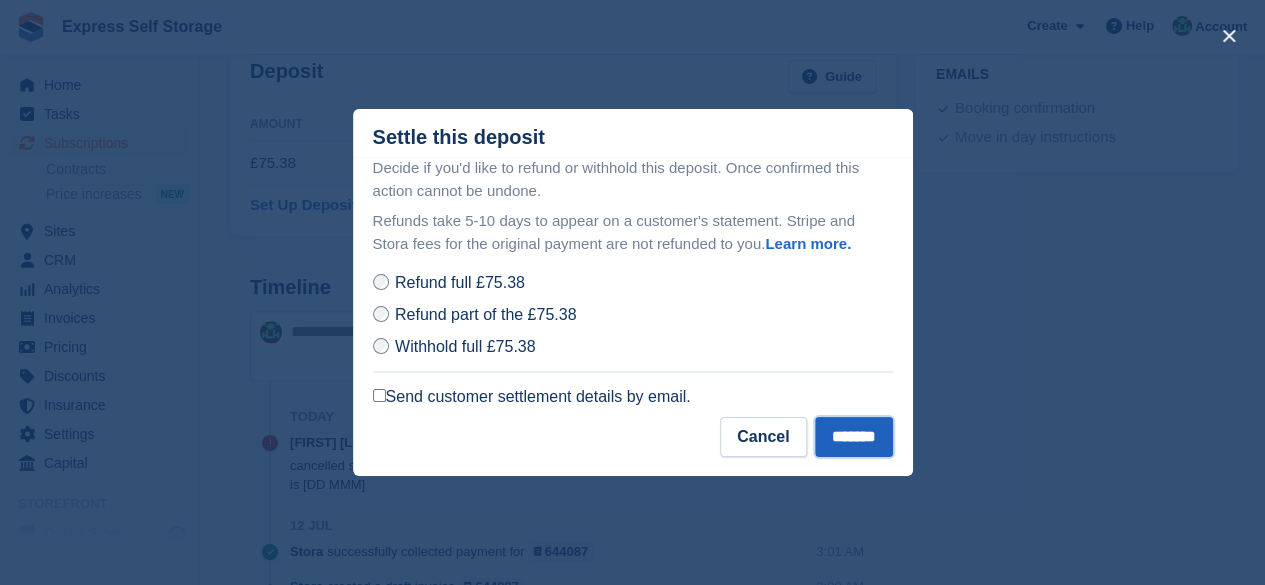 click on "*******" at bounding box center (854, 437) 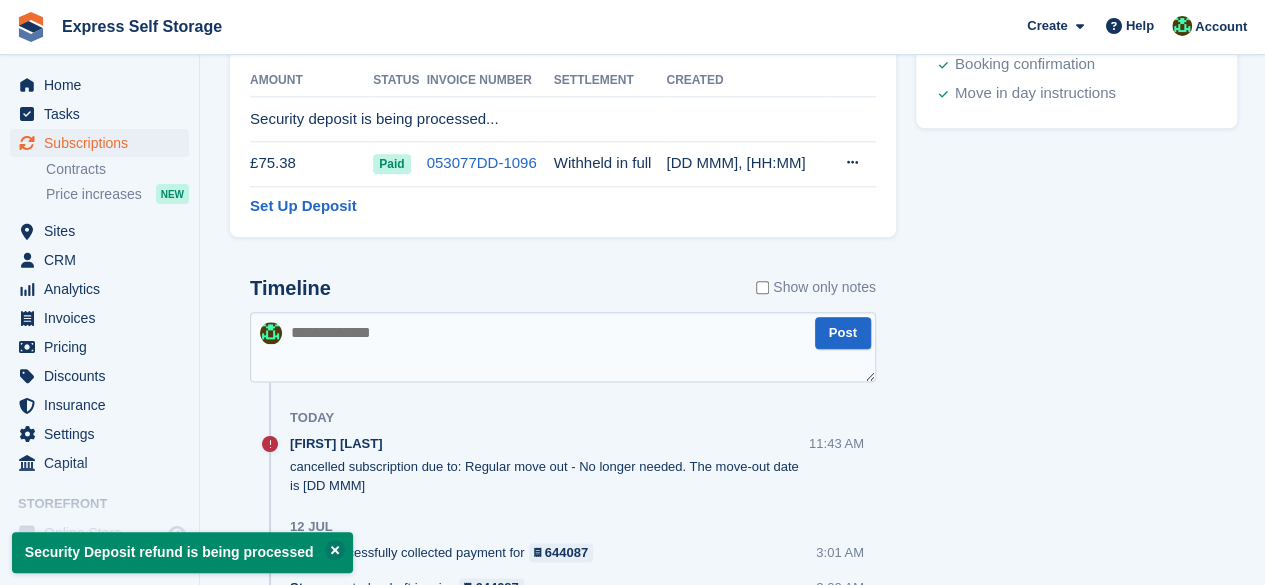 scroll, scrollTop: 1000, scrollLeft: 0, axis: vertical 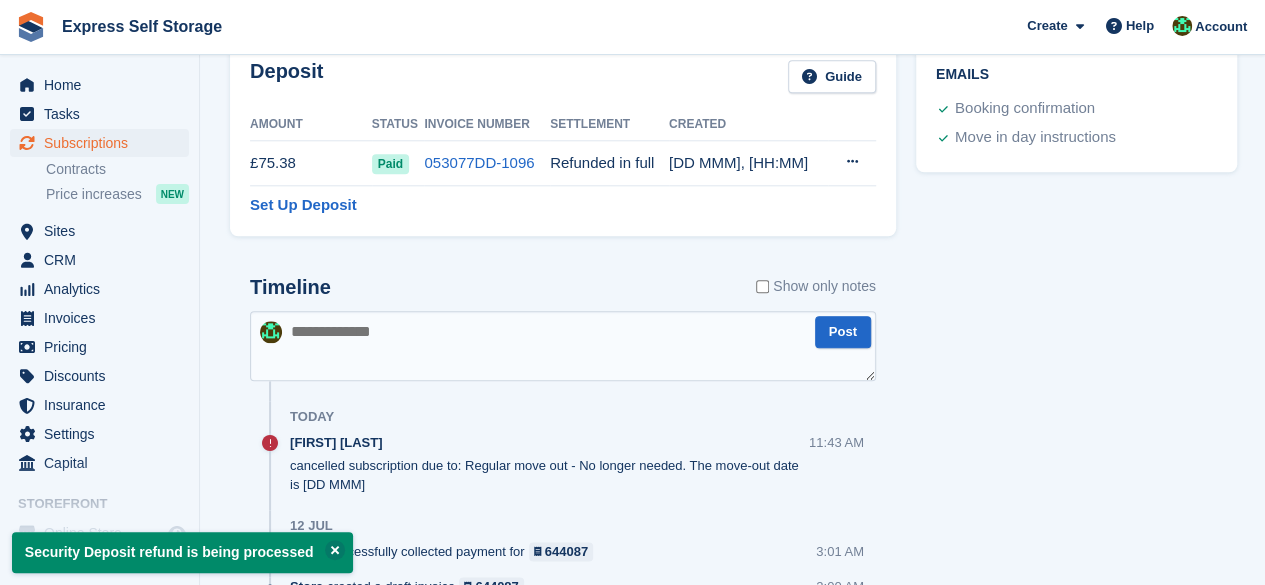 click at bounding box center [563, 346] 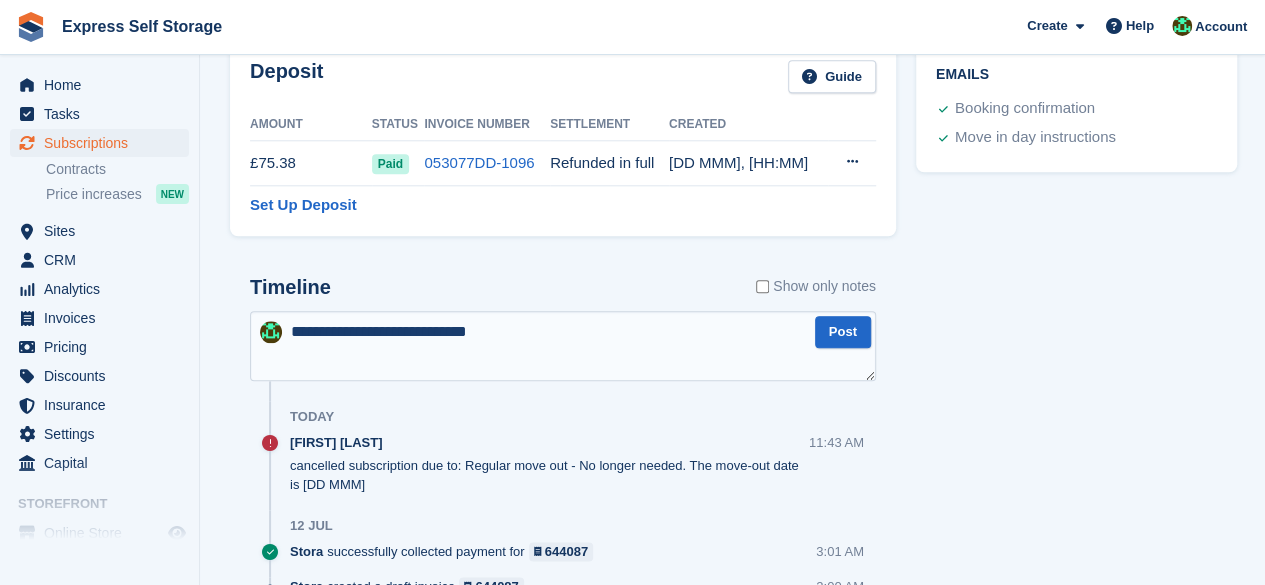 click on "**********" at bounding box center [563, 346] 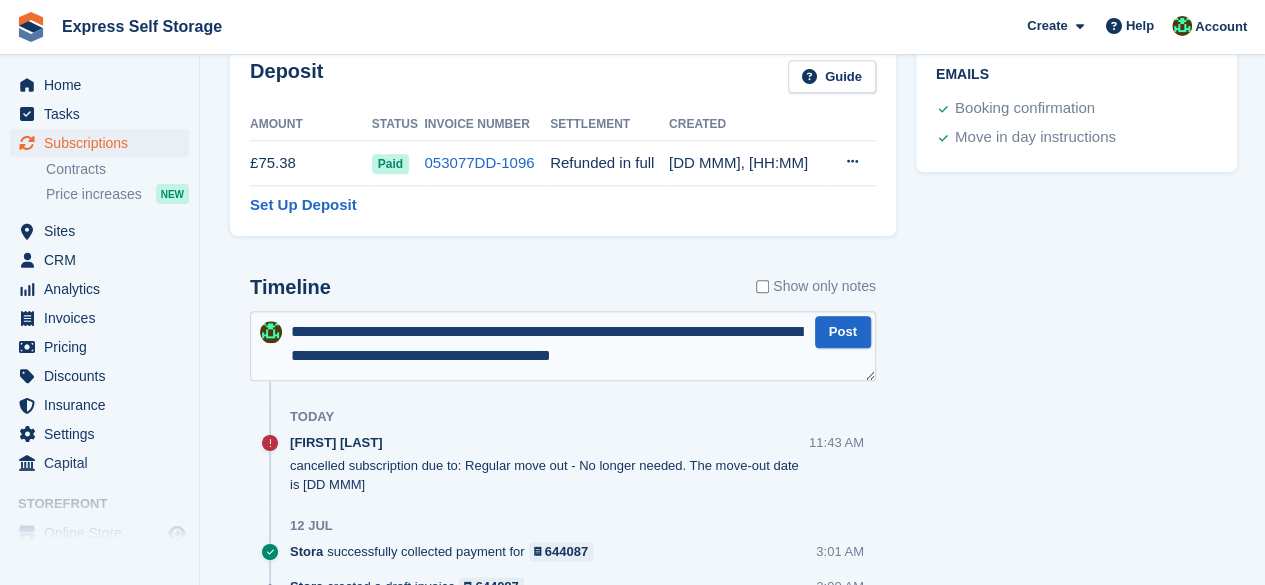 scroll, scrollTop: 10, scrollLeft: 0, axis: vertical 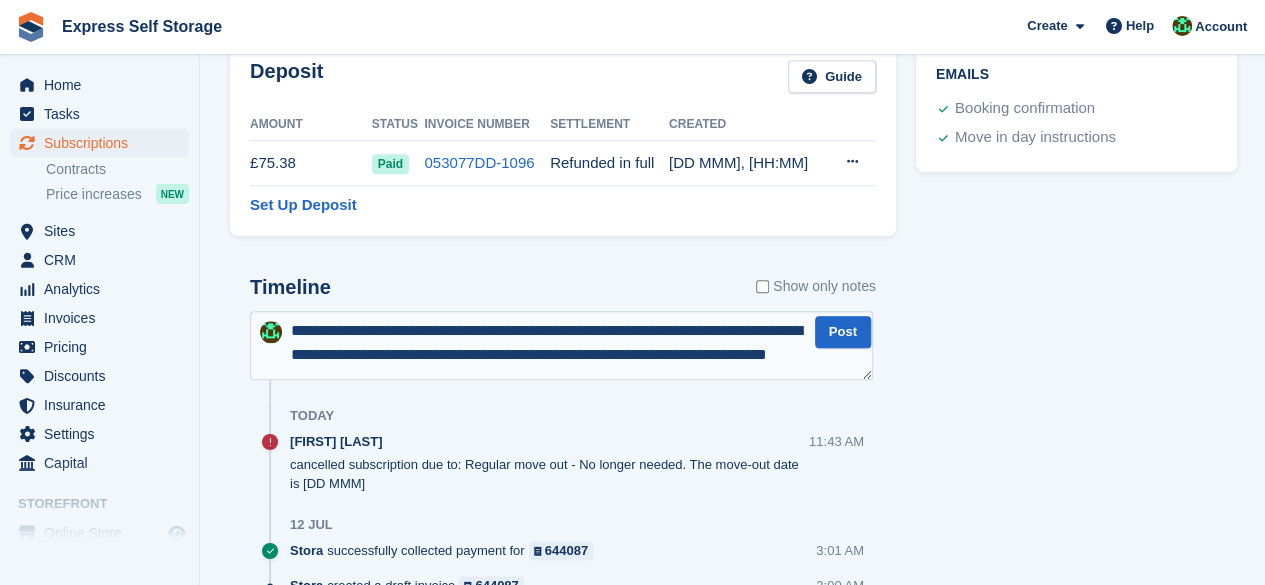 type on "**********" 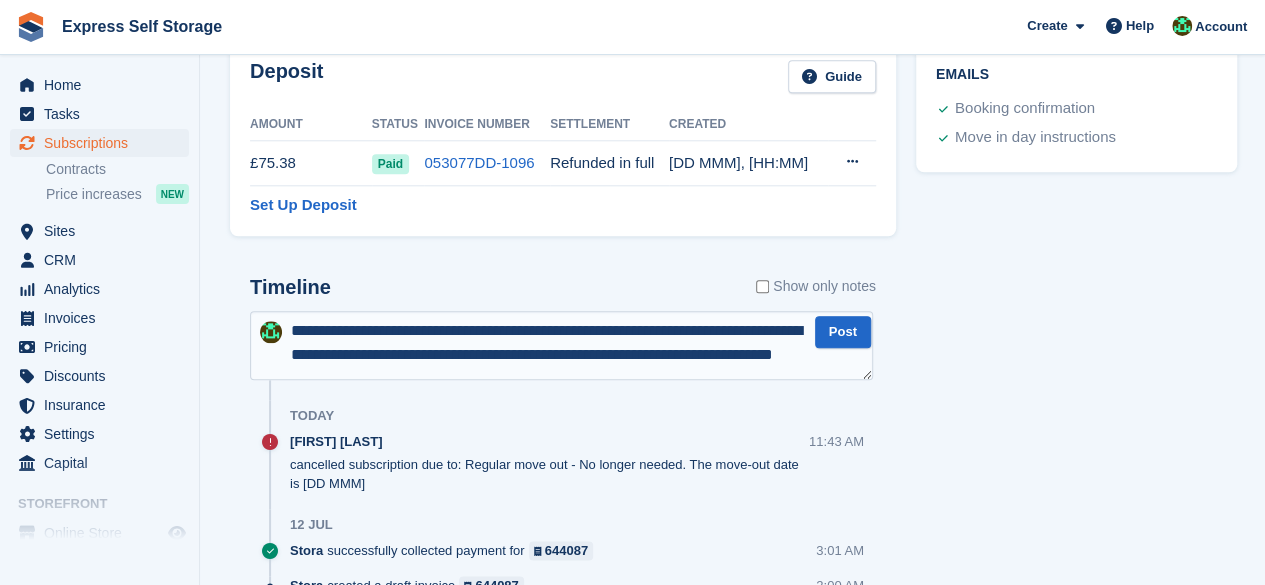 type 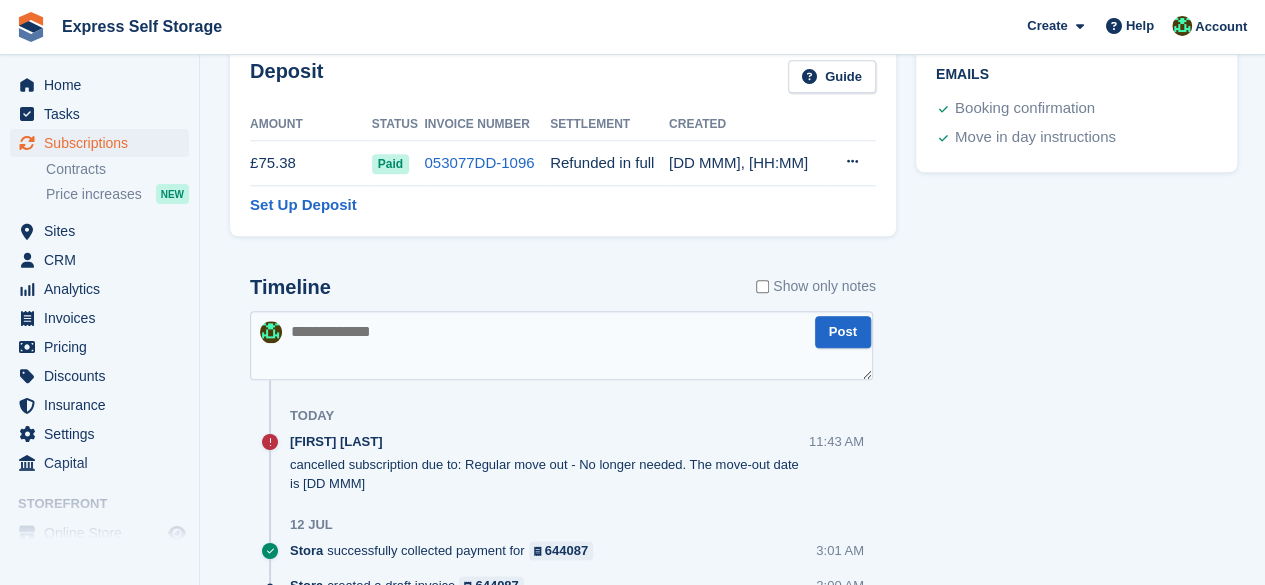 scroll, scrollTop: 0, scrollLeft: 0, axis: both 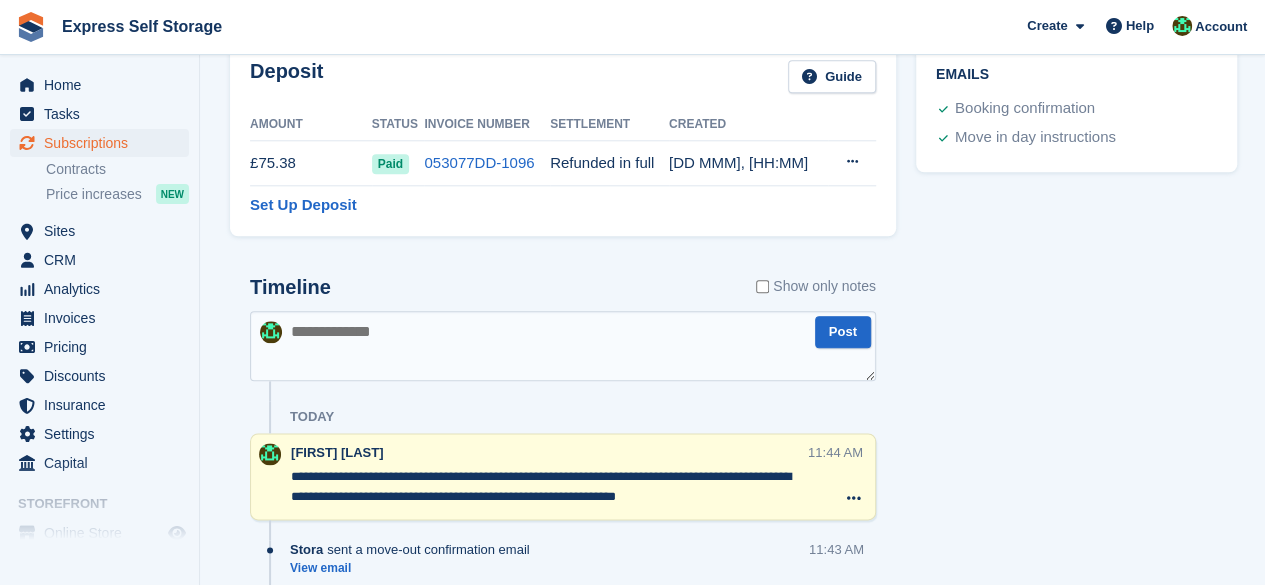 click at bounding box center (563, 346) 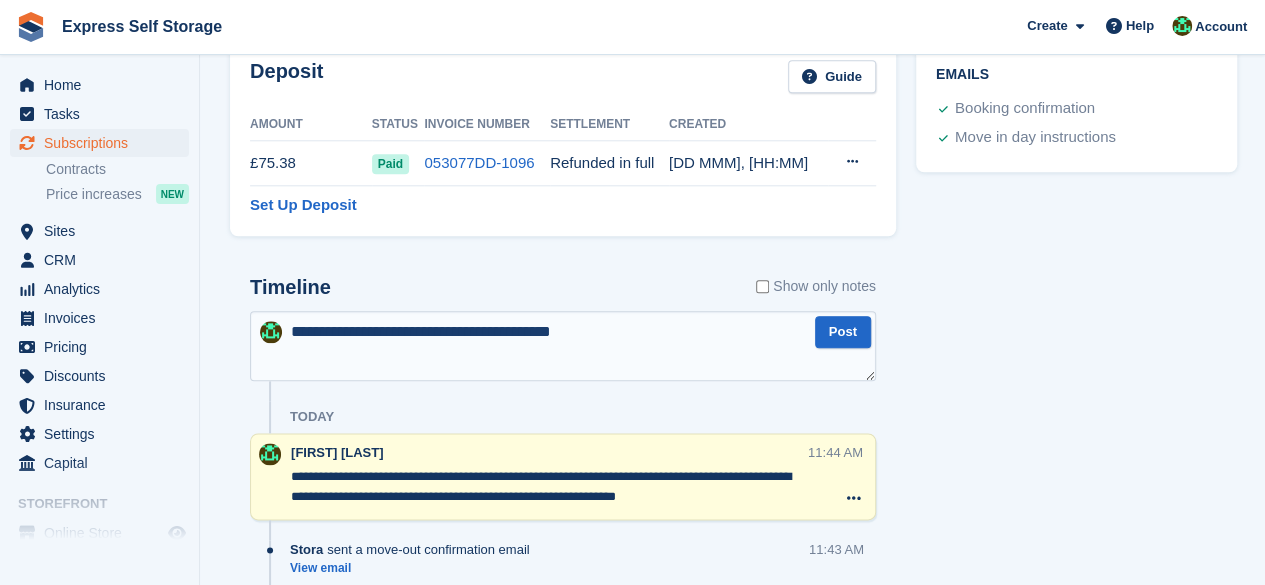 type on "**********" 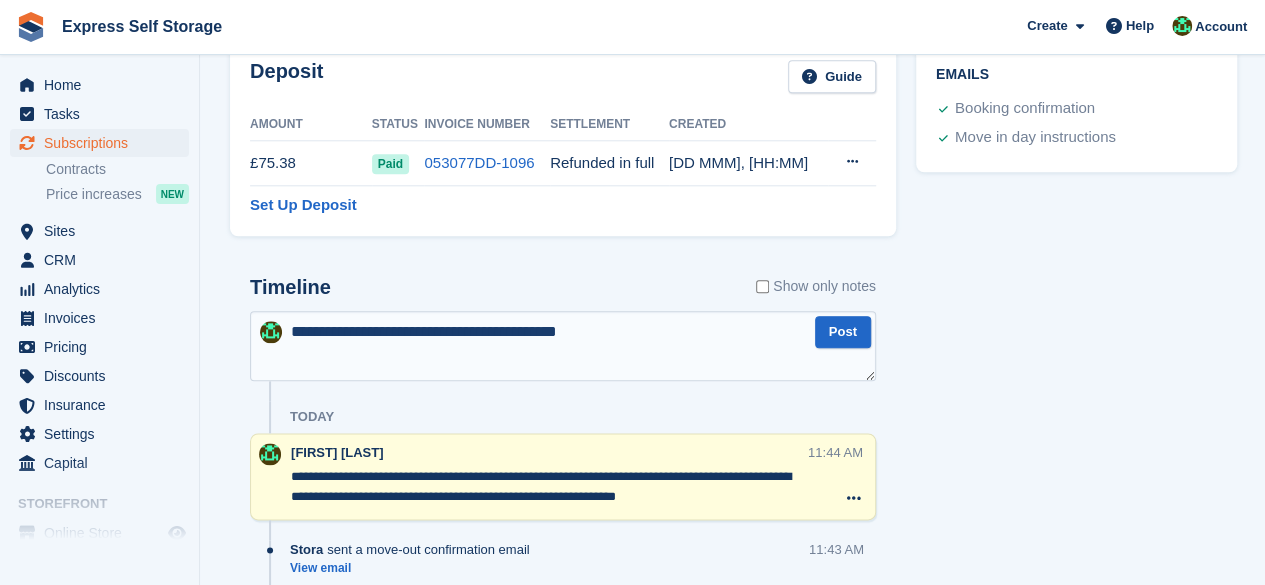 type 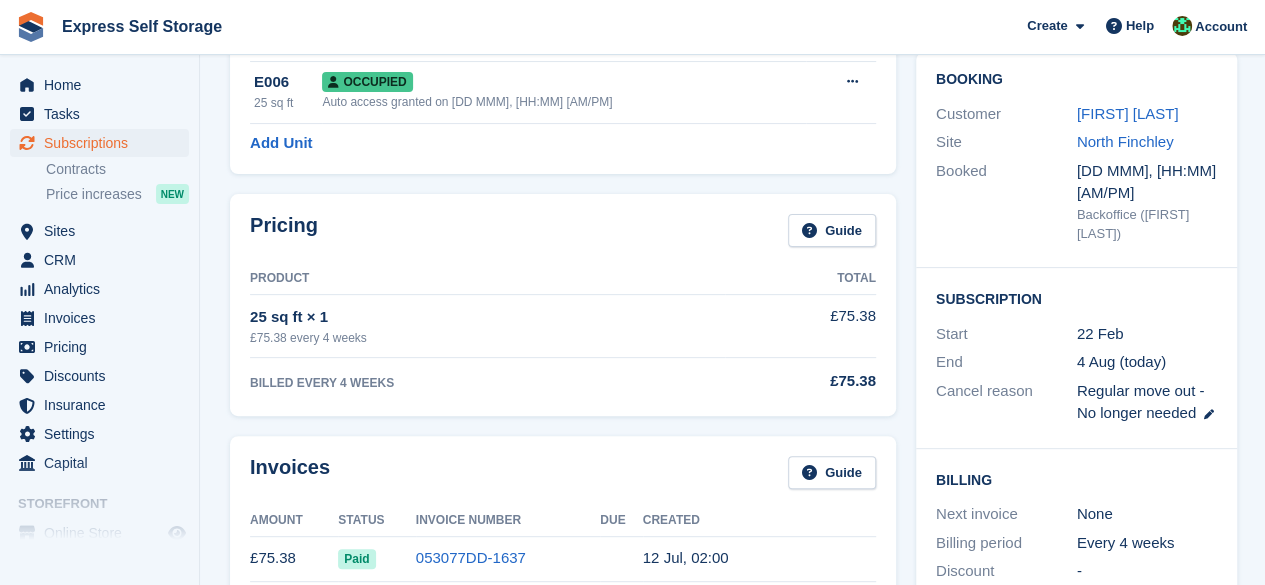 scroll, scrollTop: 100, scrollLeft: 0, axis: vertical 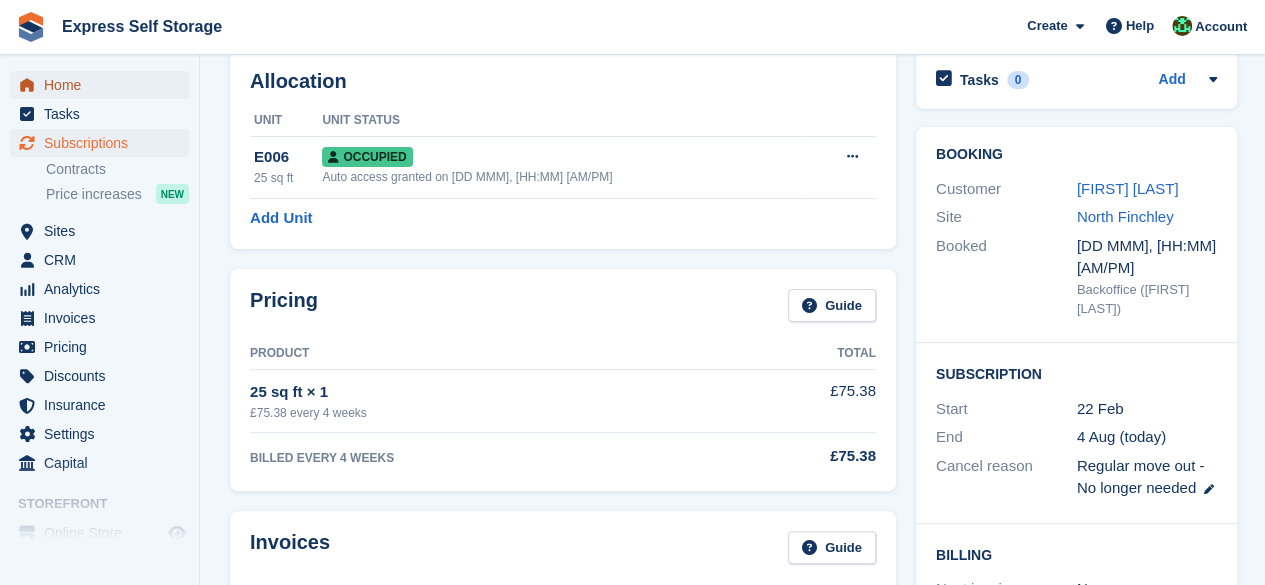 click on "Home" at bounding box center [104, 85] 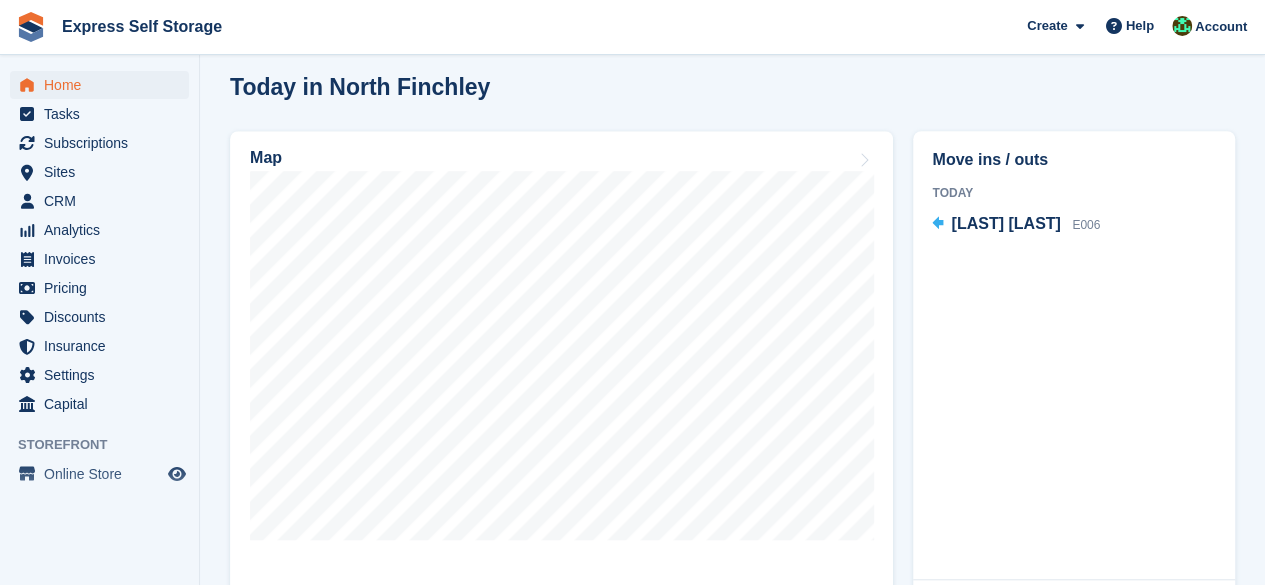 scroll, scrollTop: 600, scrollLeft: 0, axis: vertical 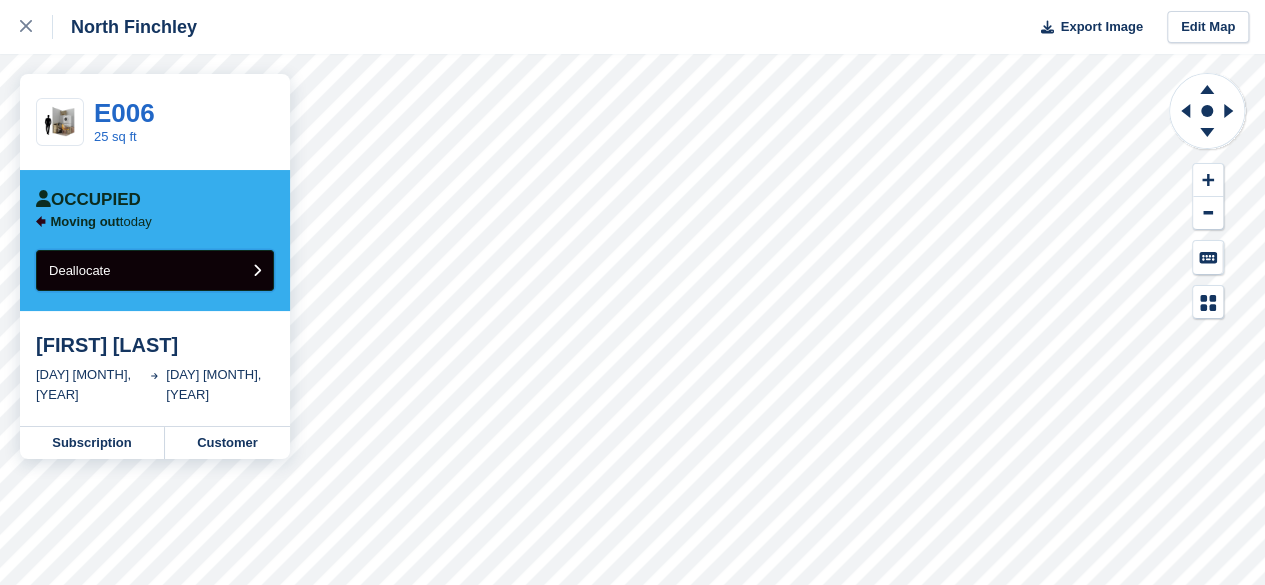 click on "Deallocate" at bounding box center [155, 270] 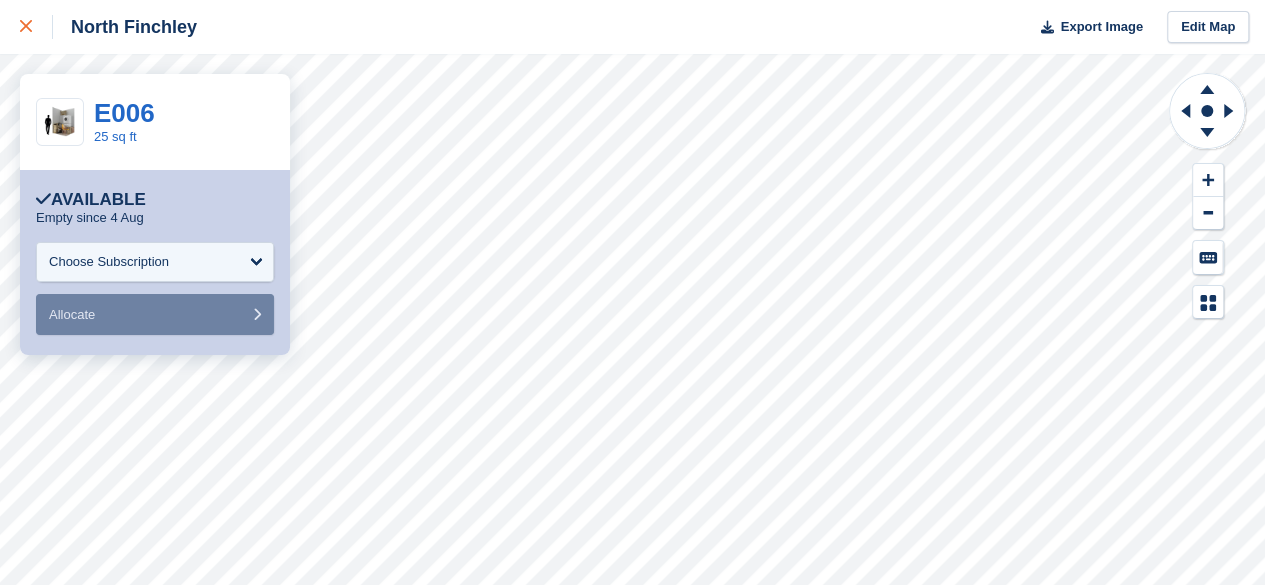 click at bounding box center [36, 27] 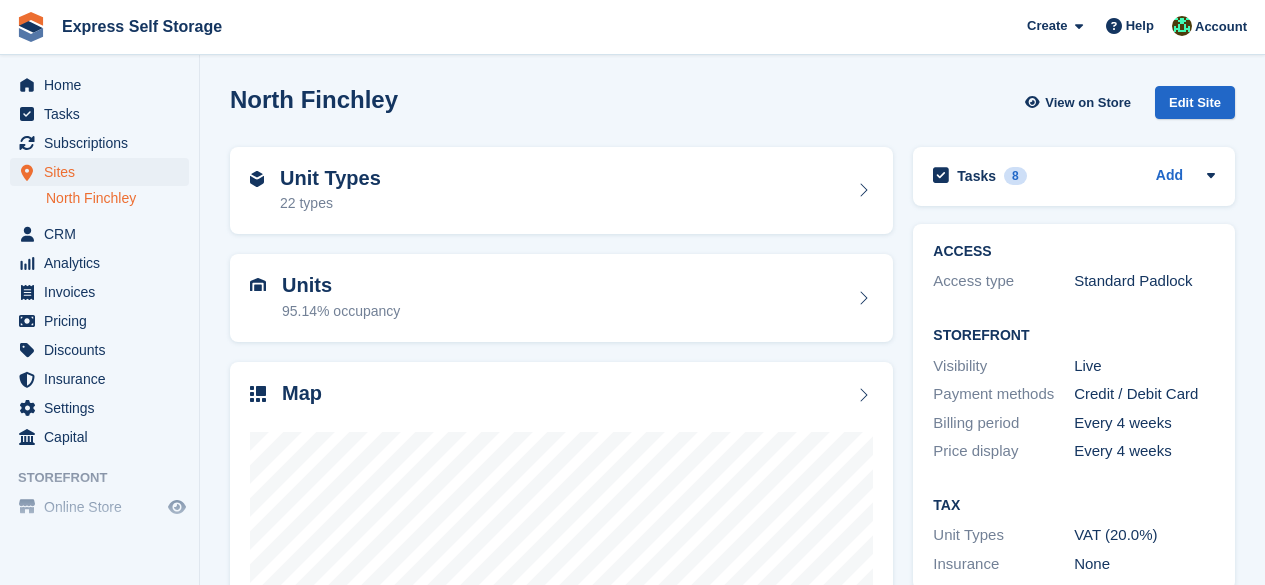 scroll, scrollTop: 0, scrollLeft: 0, axis: both 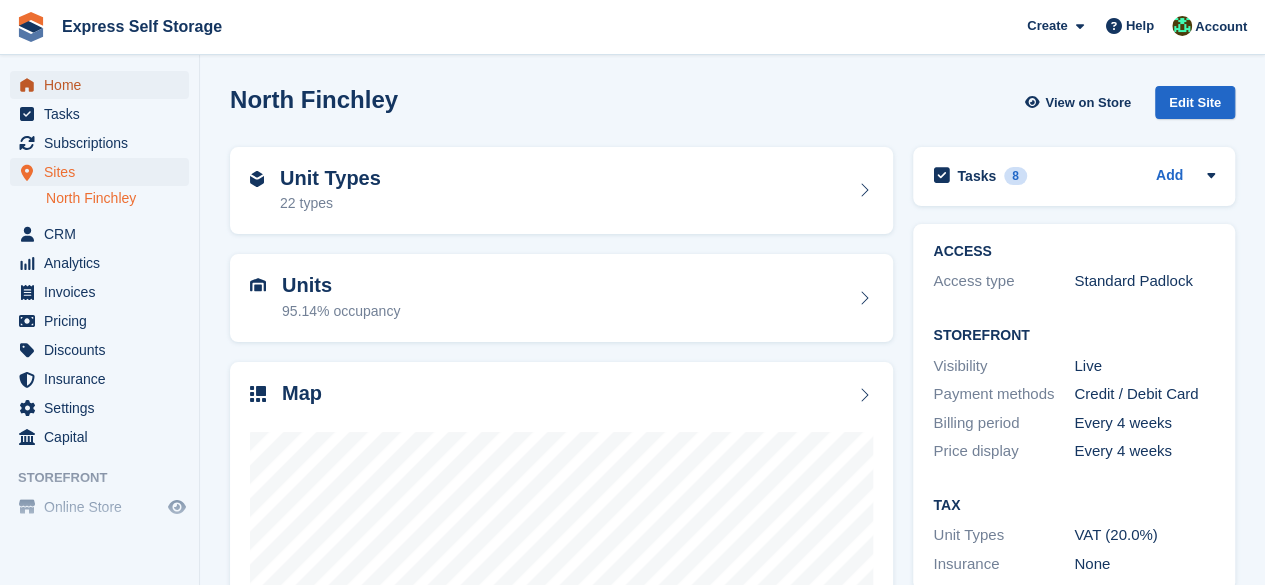 click on "Home" at bounding box center [104, 85] 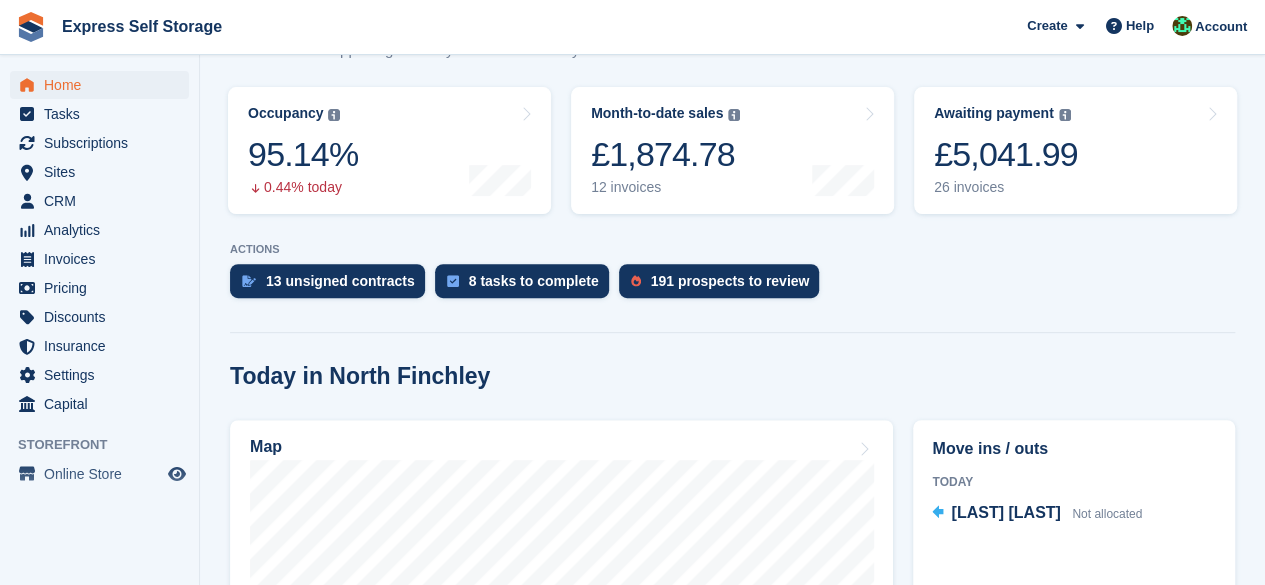 scroll, scrollTop: 500, scrollLeft: 0, axis: vertical 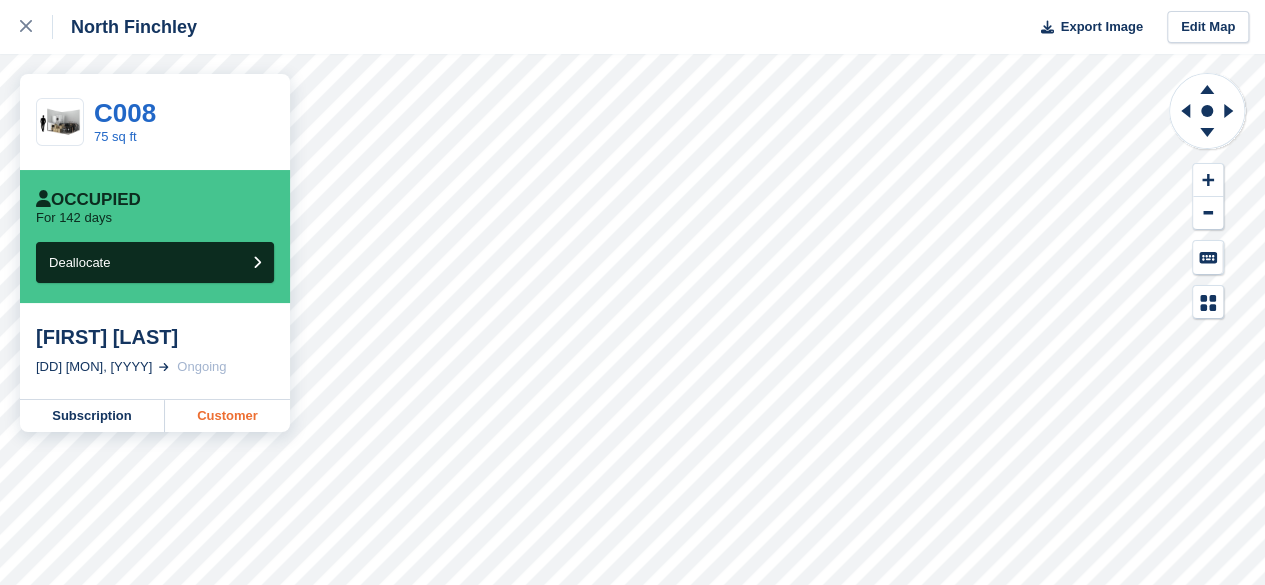 click on "Customer" at bounding box center [227, 416] 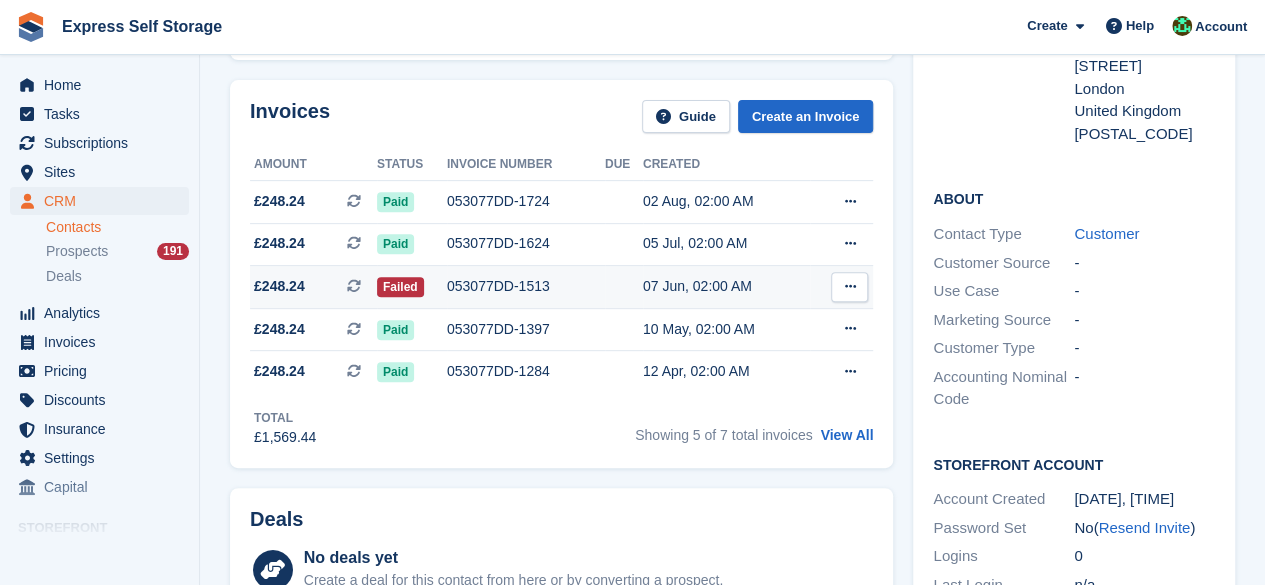 scroll, scrollTop: 0, scrollLeft: 0, axis: both 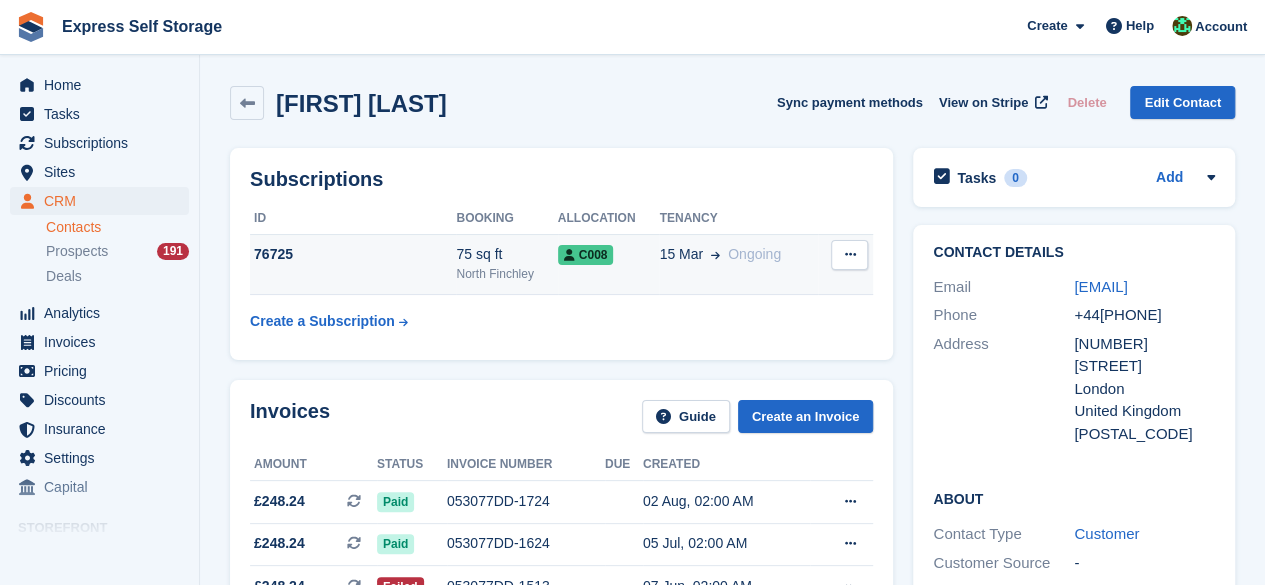 click at bounding box center (849, 254) 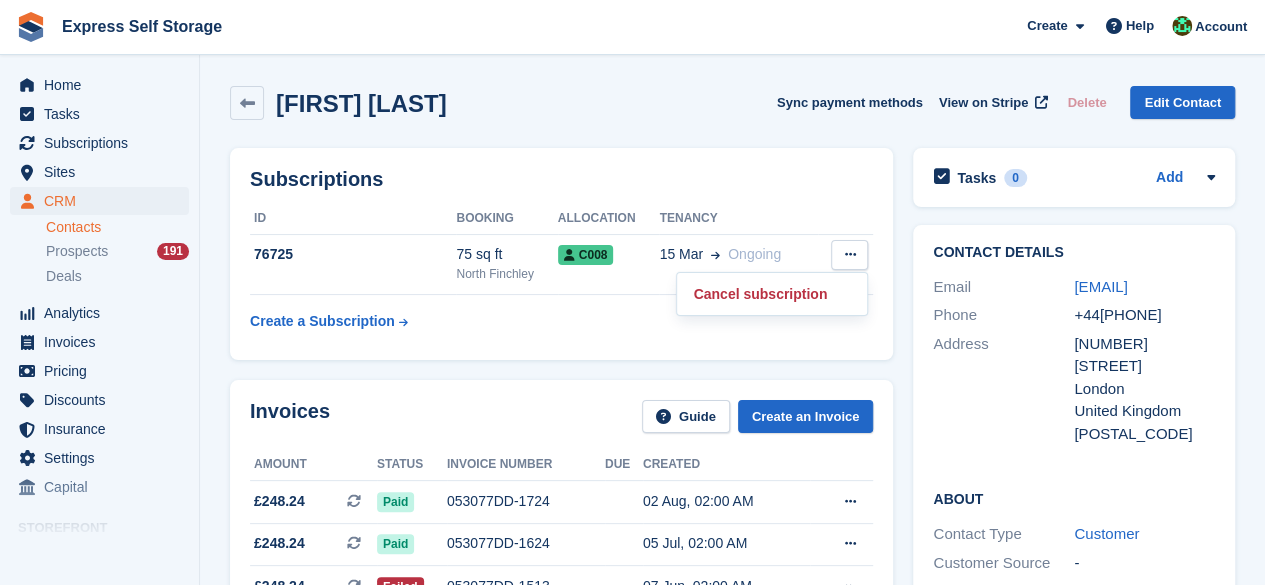 click on "Subscriptions
76725
[DISTRICT]
C008
[DATE]
Ongoing" at bounding box center [561, 254] 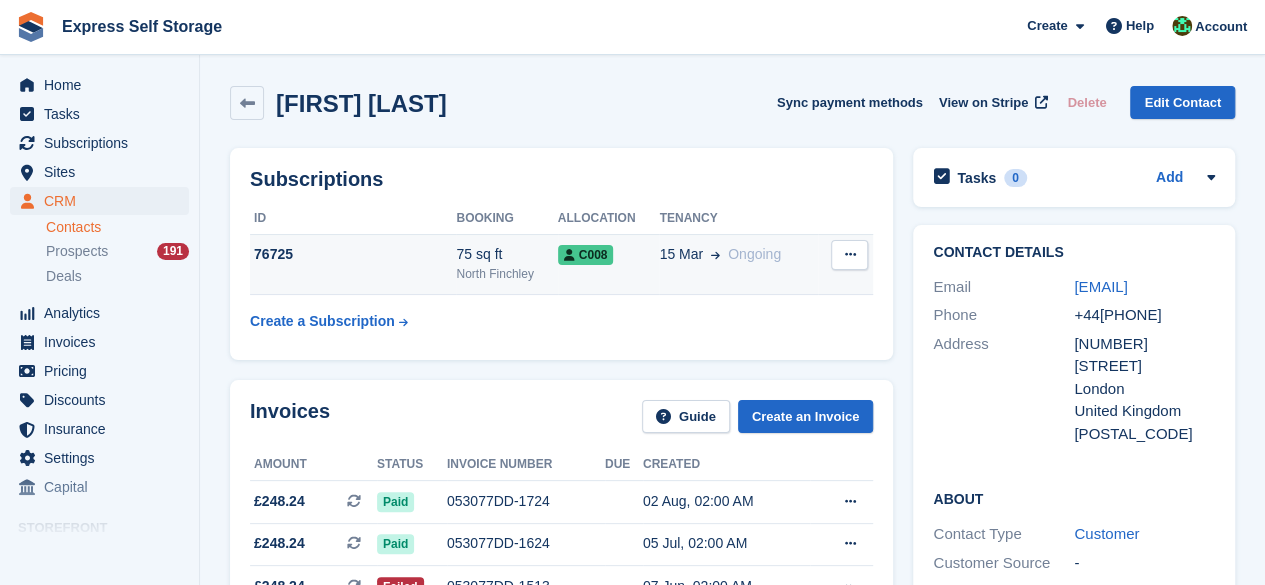 click on "C008" at bounding box center (609, 254) 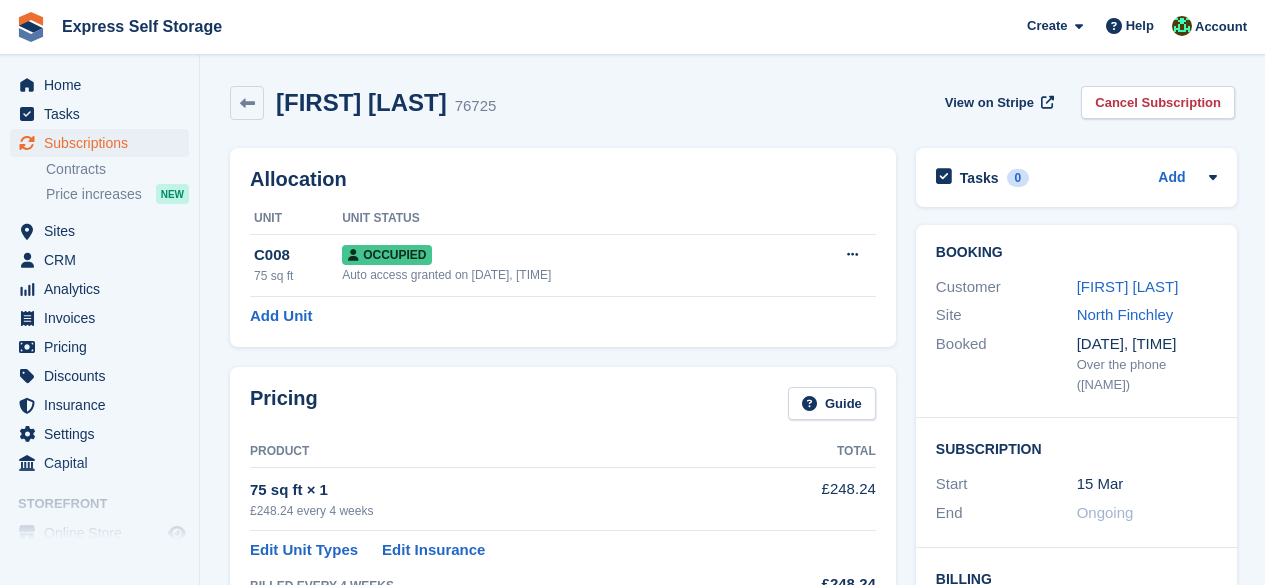 scroll, scrollTop: 0, scrollLeft: 0, axis: both 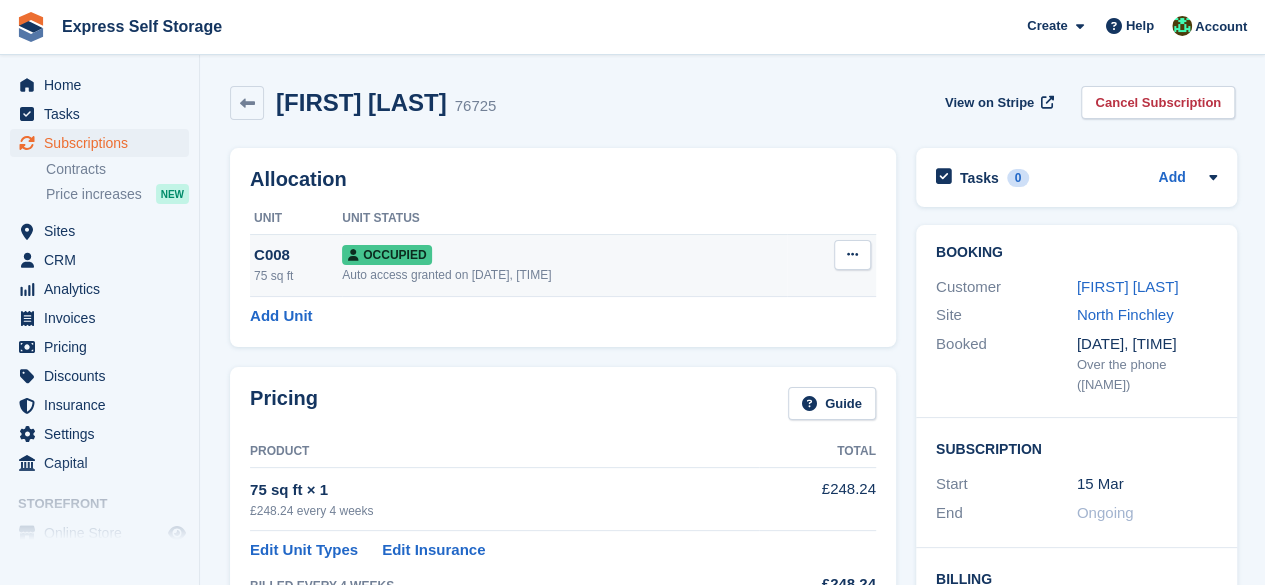 click at bounding box center [852, 255] 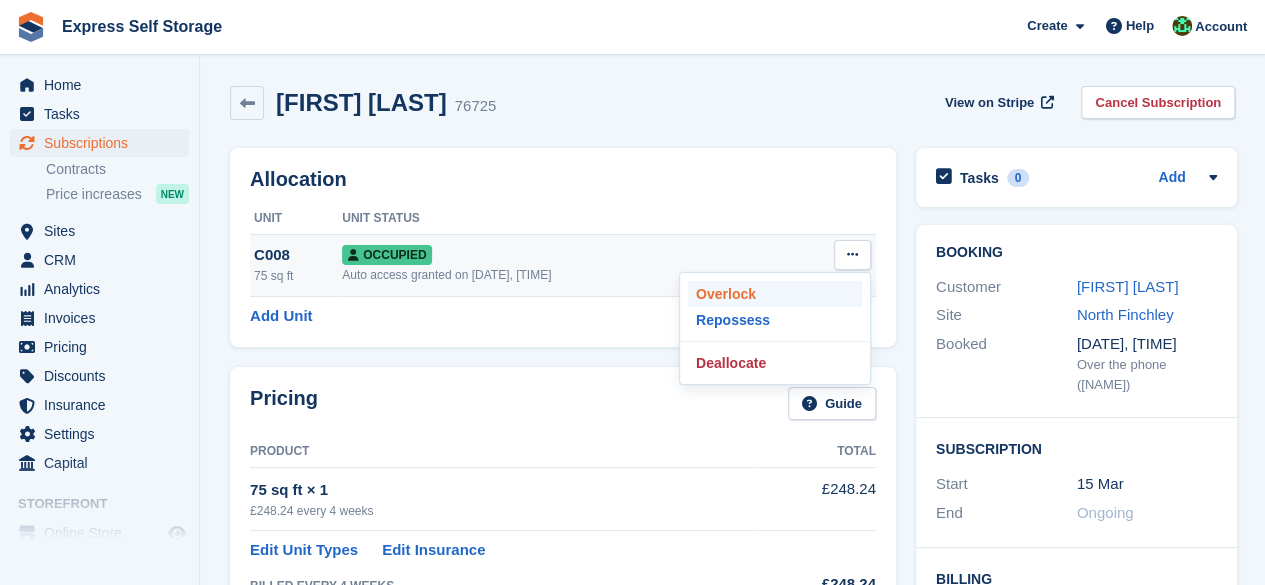 click on "Overlock" at bounding box center [775, 294] 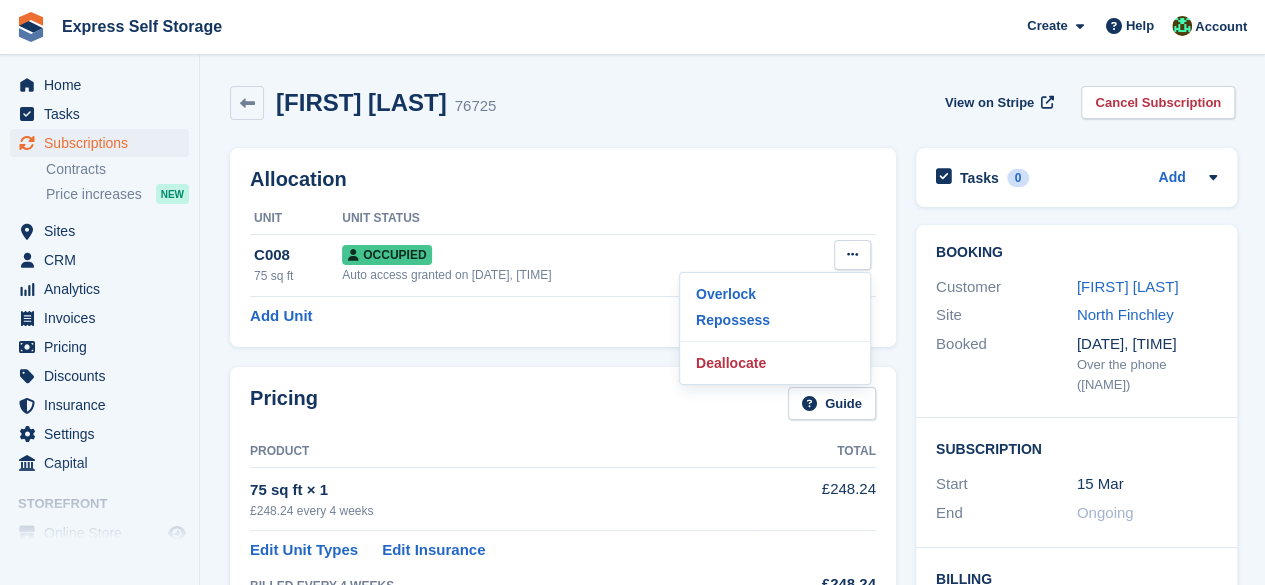 click on "Pricing
Guide
Product
Total
75 sq ft × 1
£248.24 every 4 weeks
£248.24
Edit Unit Types
Edit Insurance
BILLED EVERY 4 WEEKS
£248.24" at bounding box center (563, 493) 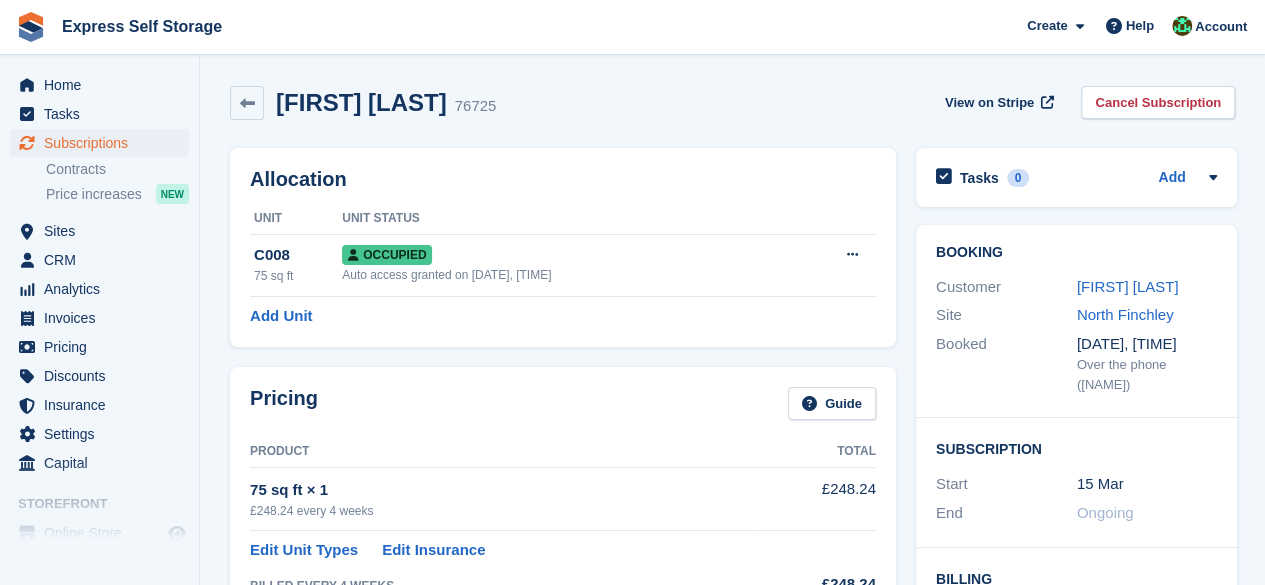 click on "Brookelyn Whitehouse
76725
View on Stripe
Cancel Subscription
Allocation
Unit
Unit Status
C008
75 sq ft
Occupied
Auto access granted on 15th Mar,   6:01 AM
Overlock
Repossess" at bounding box center [632, 1255] 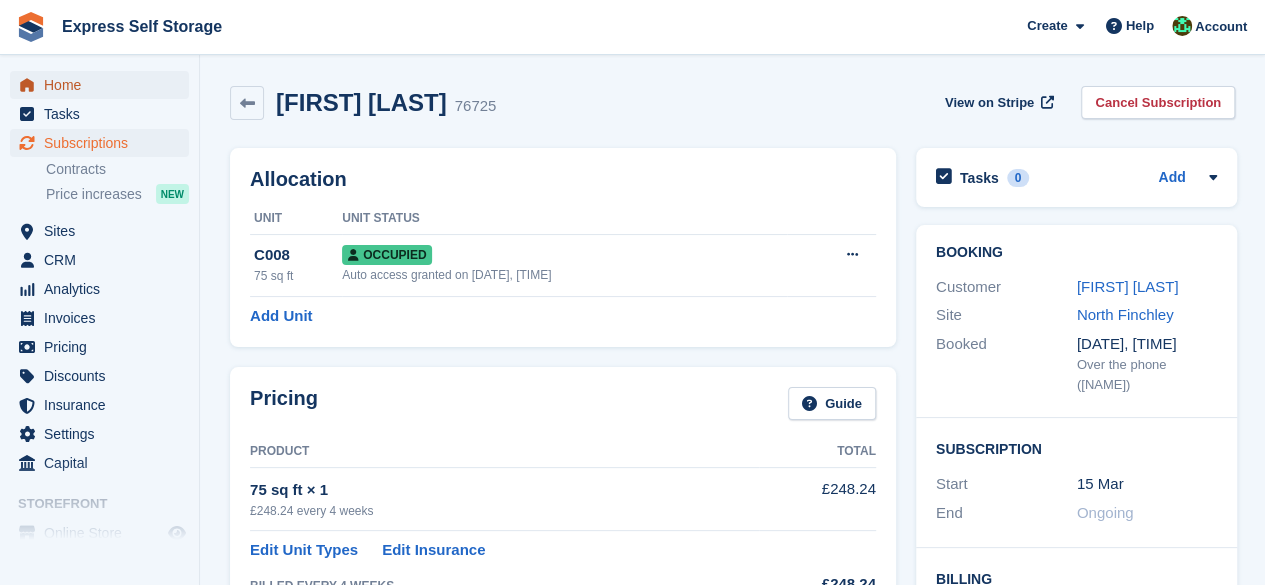 click on "Home" at bounding box center [104, 85] 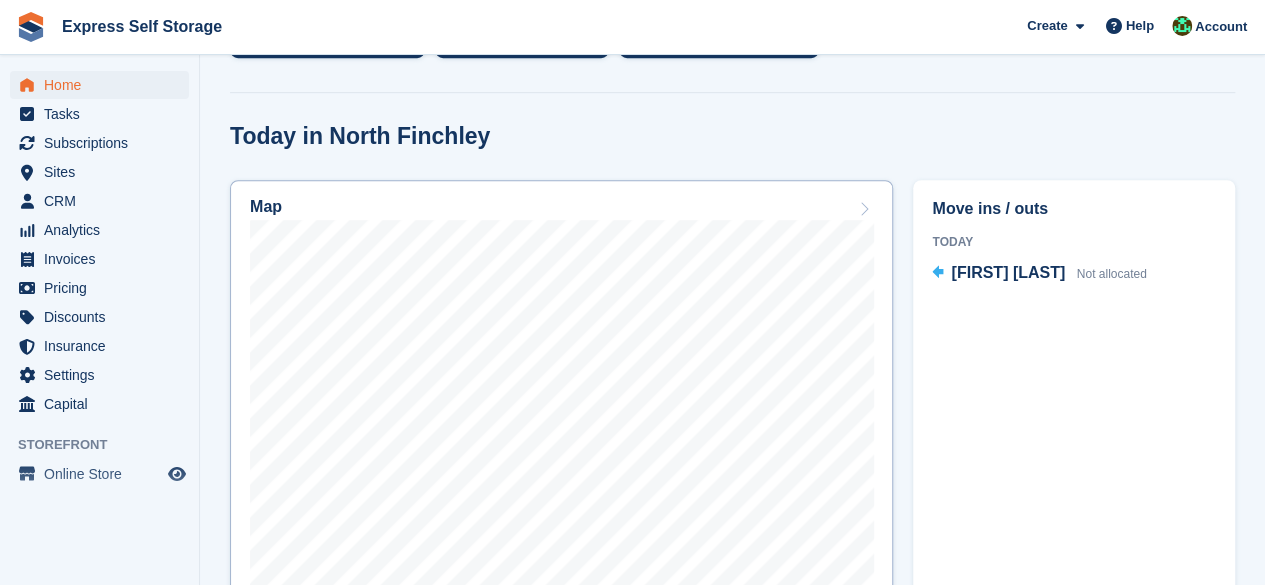 scroll, scrollTop: 600, scrollLeft: 0, axis: vertical 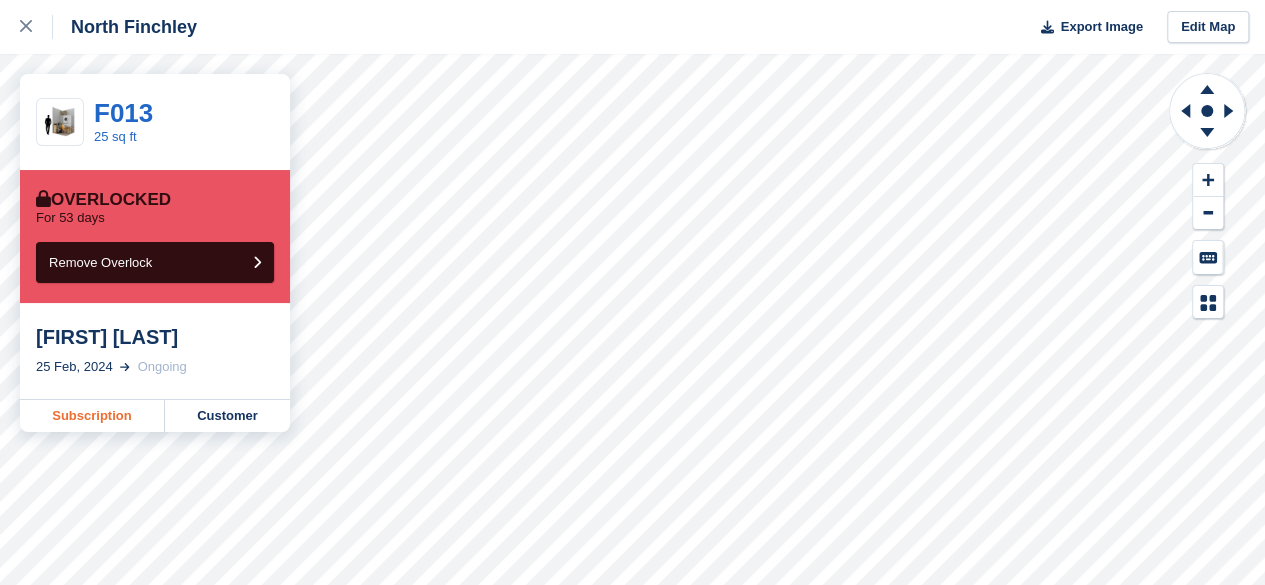 click on "Subscription" at bounding box center (92, 416) 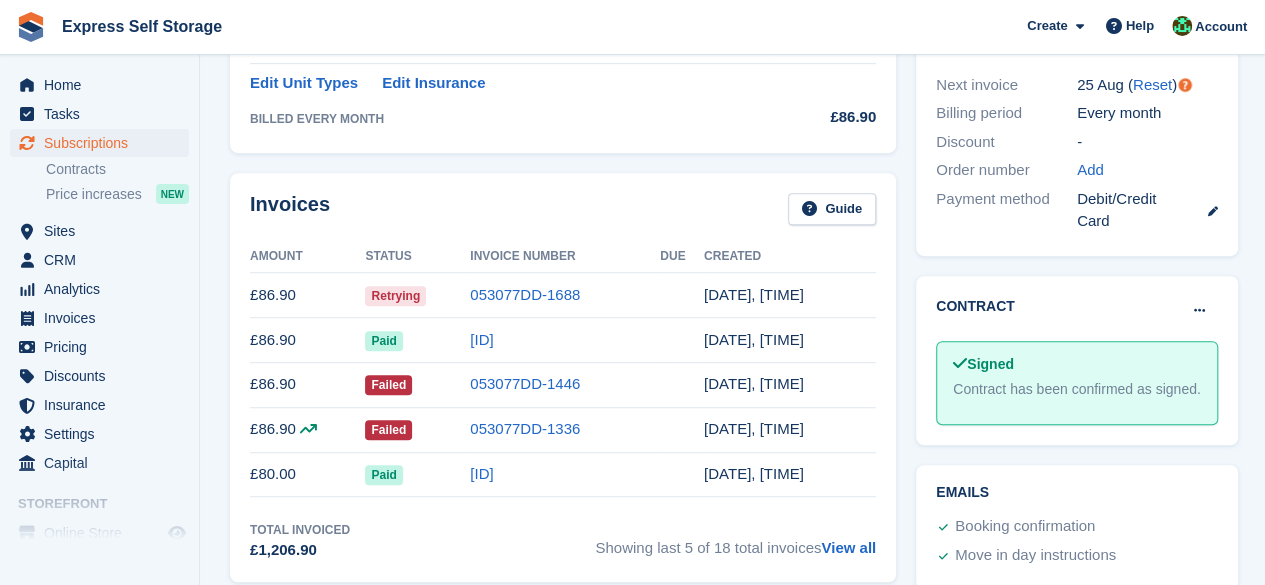 scroll, scrollTop: 600, scrollLeft: 0, axis: vertical 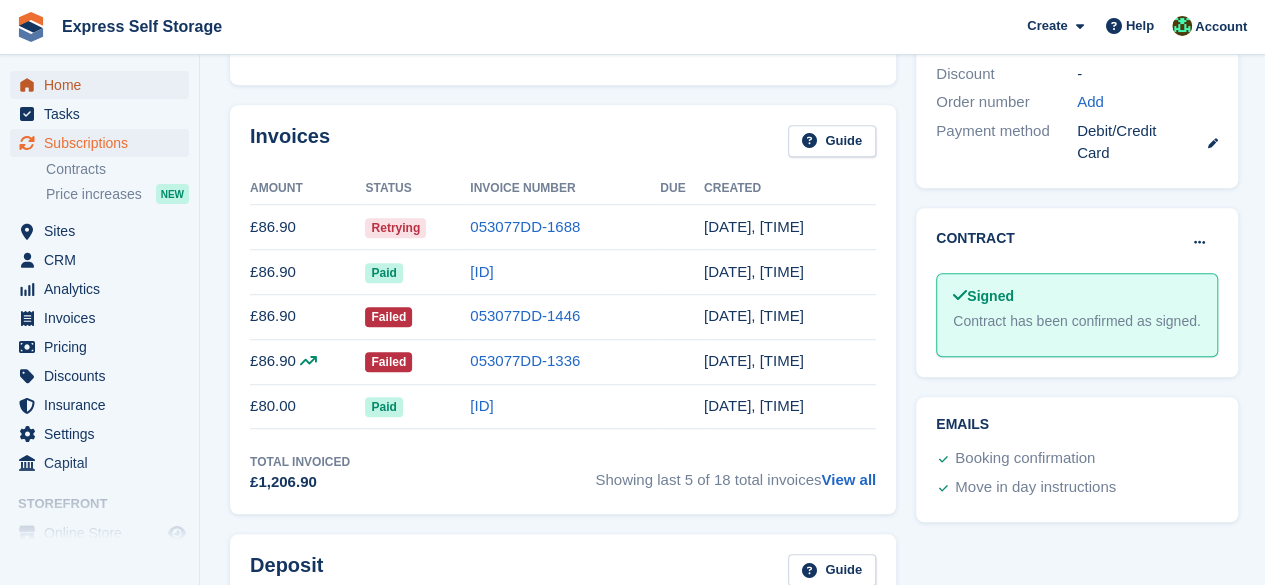 click on "Home" at bounding box center [104, 85] 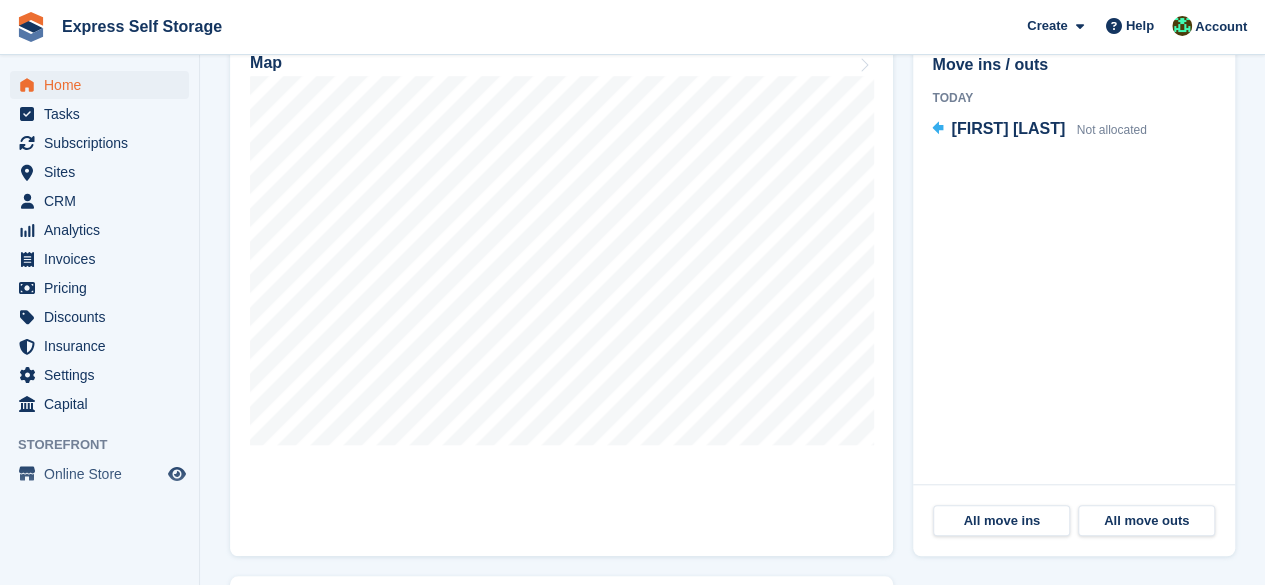 scroll, scrollTop: 641, scrollLeft: 0, axis: vertical 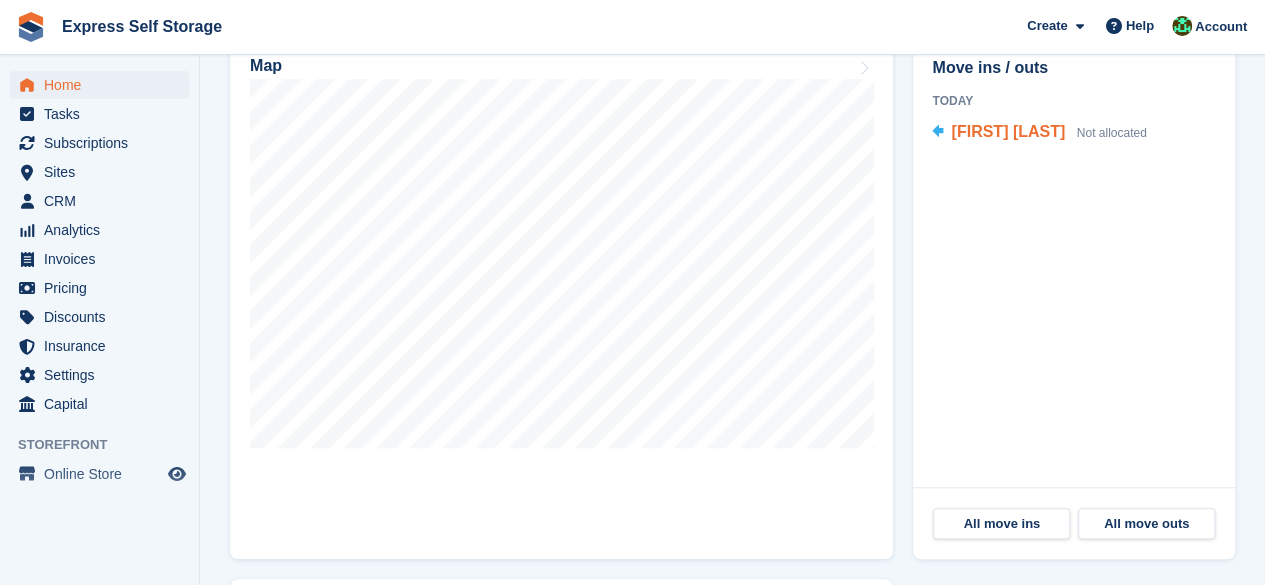 drag, startPoint x: 1008, startPoint y: 97, endPoint x: 1031, endPoint y: 101, distance: 23.345236 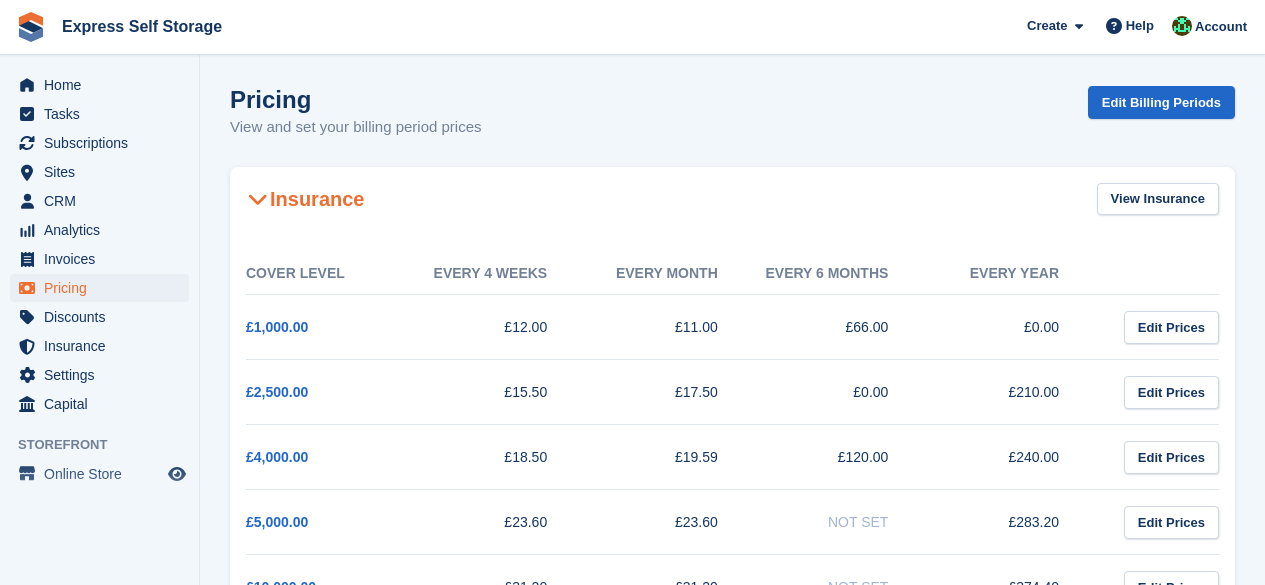 scroll, scrollTop: 0, scrollLeft: 0, axis: both 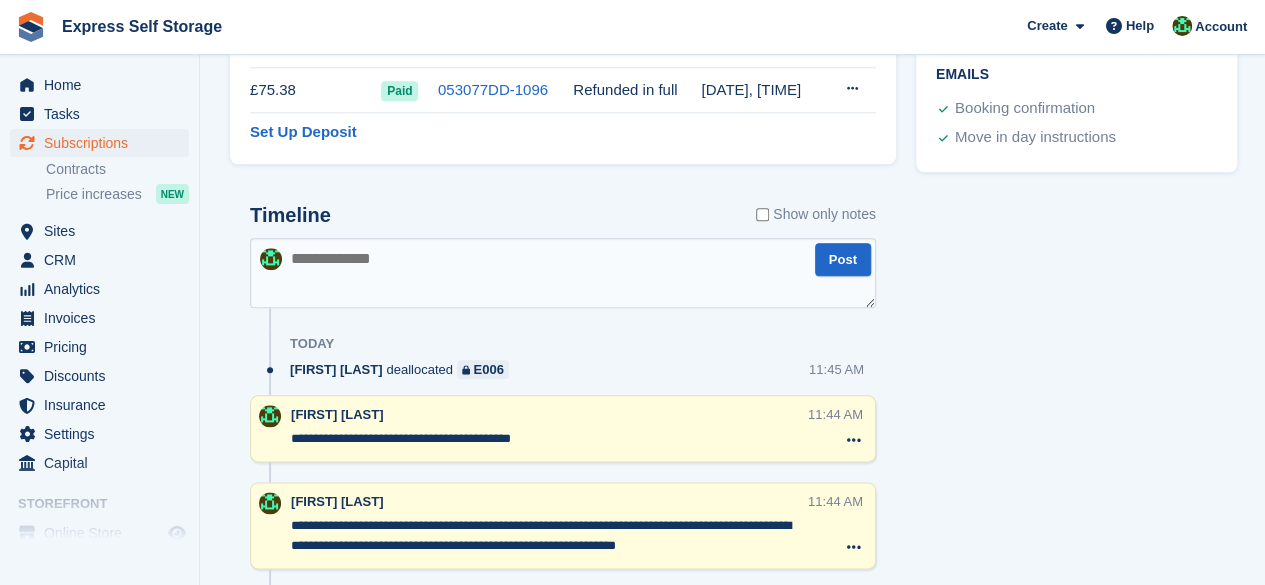 click at bounding box center [563, 273] 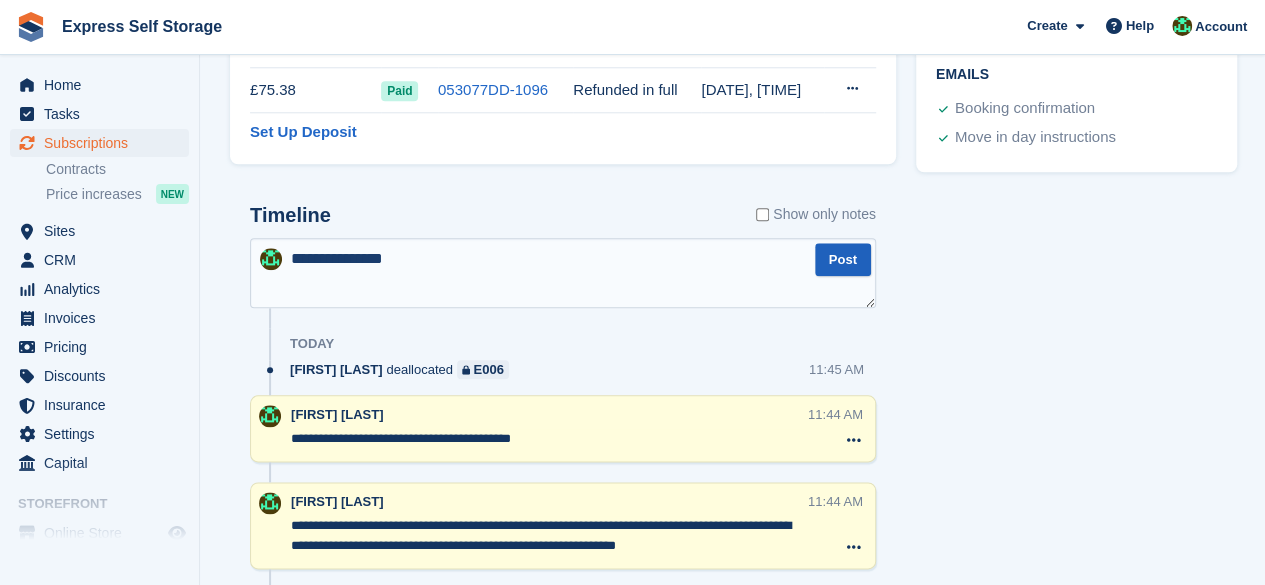 type on "**********" 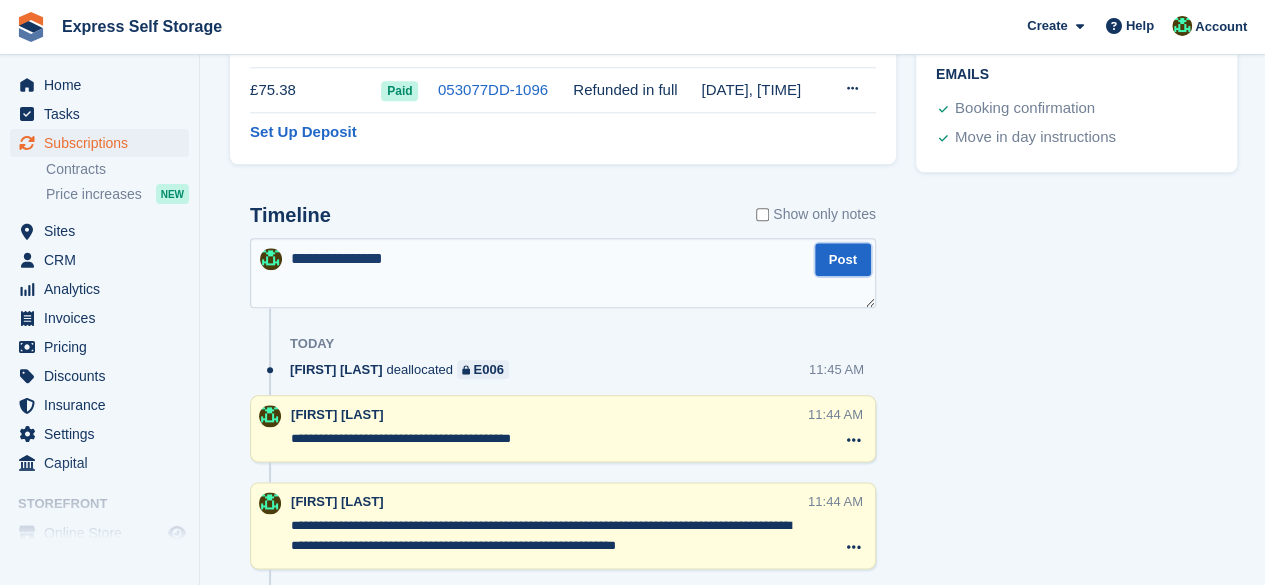 drag, startPoint x: 841, startPoint y: 249, endPoint x: 871, endPoint y: 251, distance: 30.066593 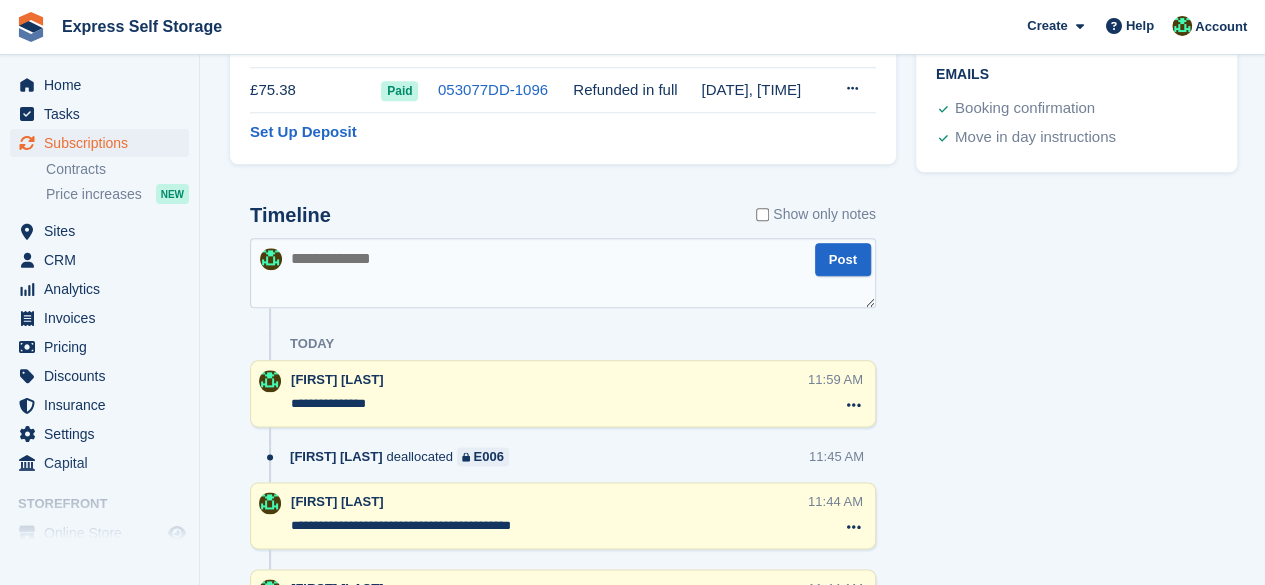 click at bounding box center (563, 273) 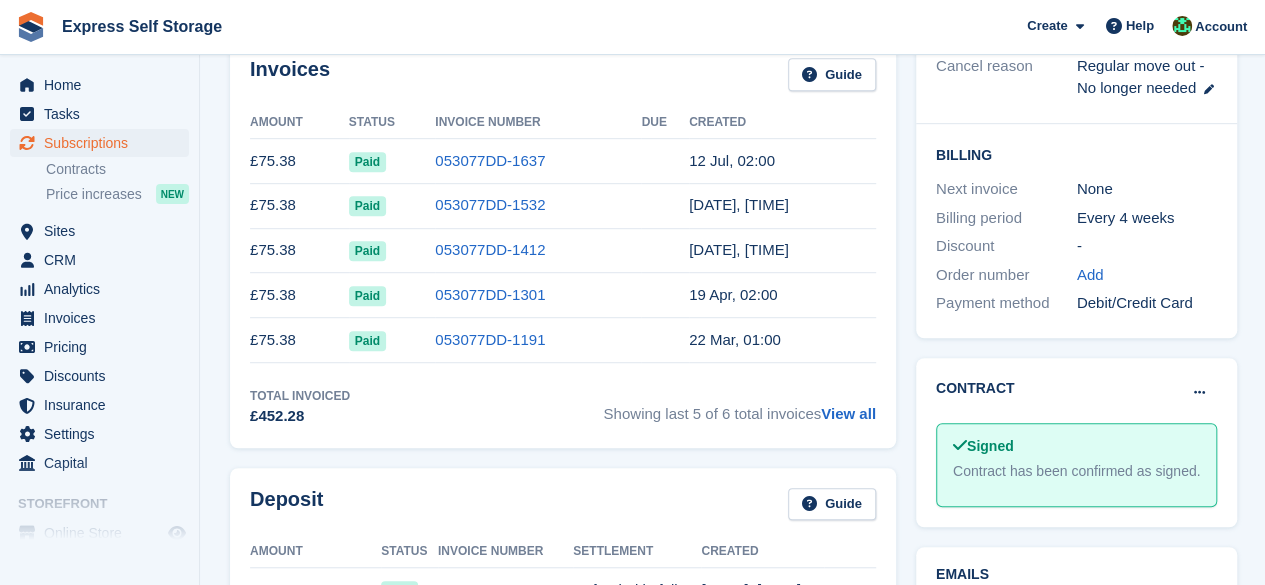 scroll, scrollTop: 0, scrollLeft: 0, axis: both 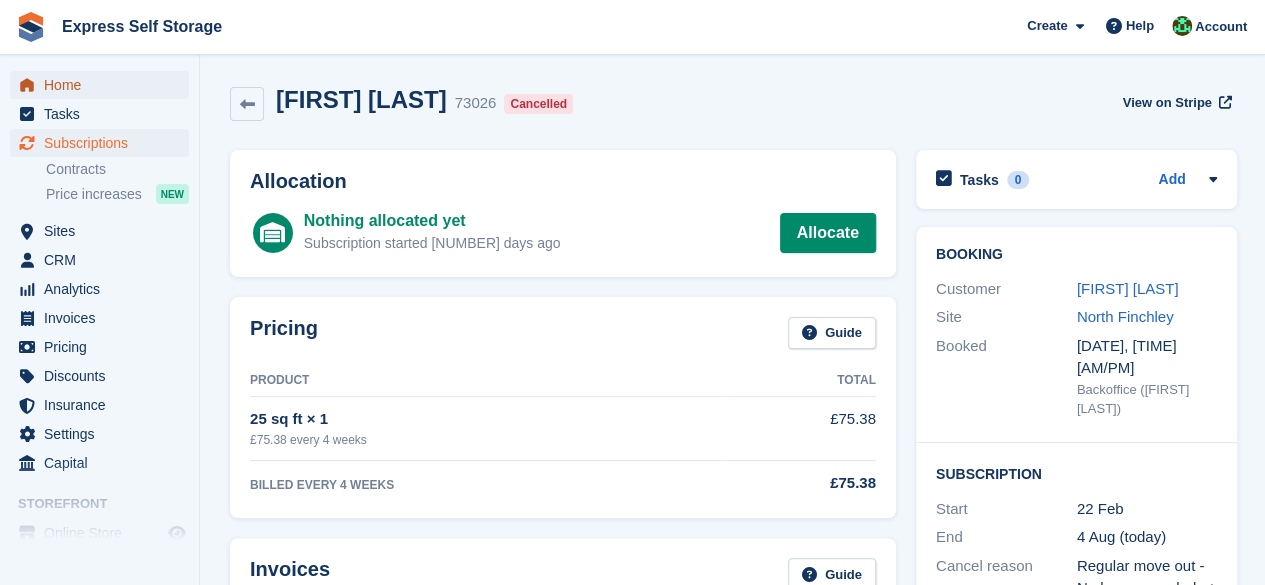 click on "Home" at bounding box center (104, 85) 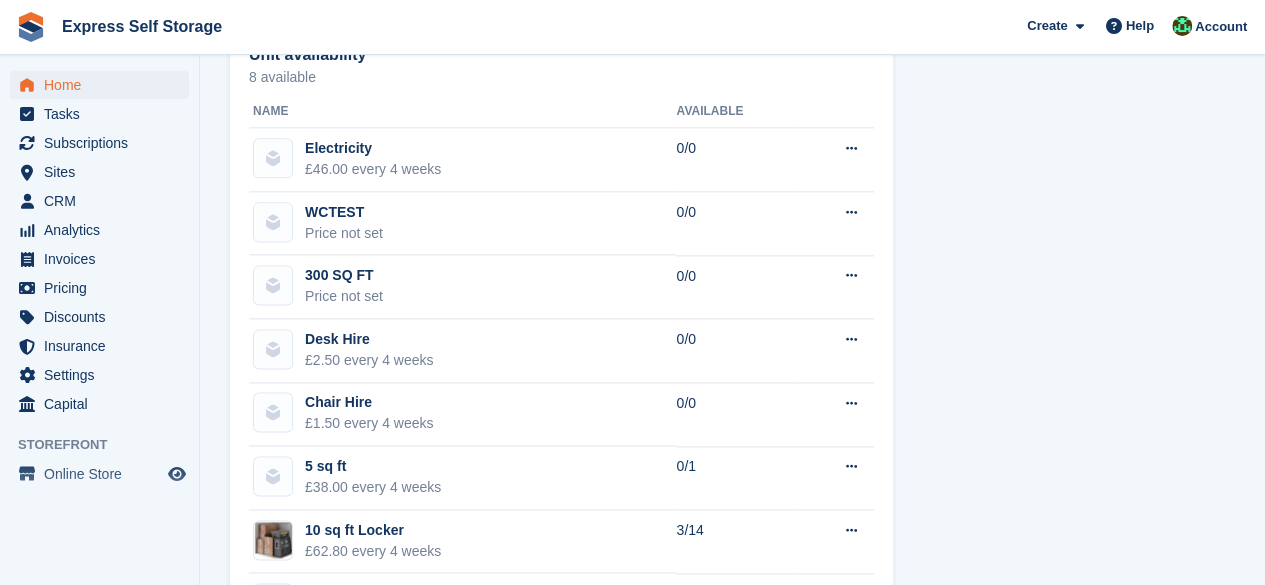scroll, scrollTop: 1200, scrollLeft: 0, axis: vertical 